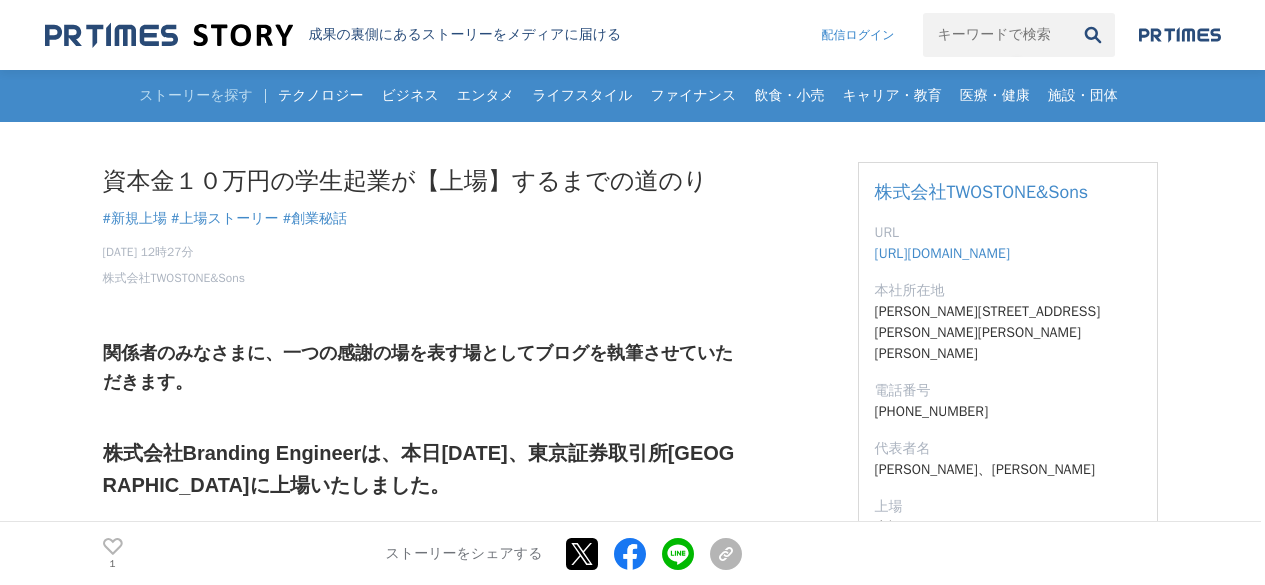 scroll, scrollTop: 200, scrollLeft: 0, axis: vertical 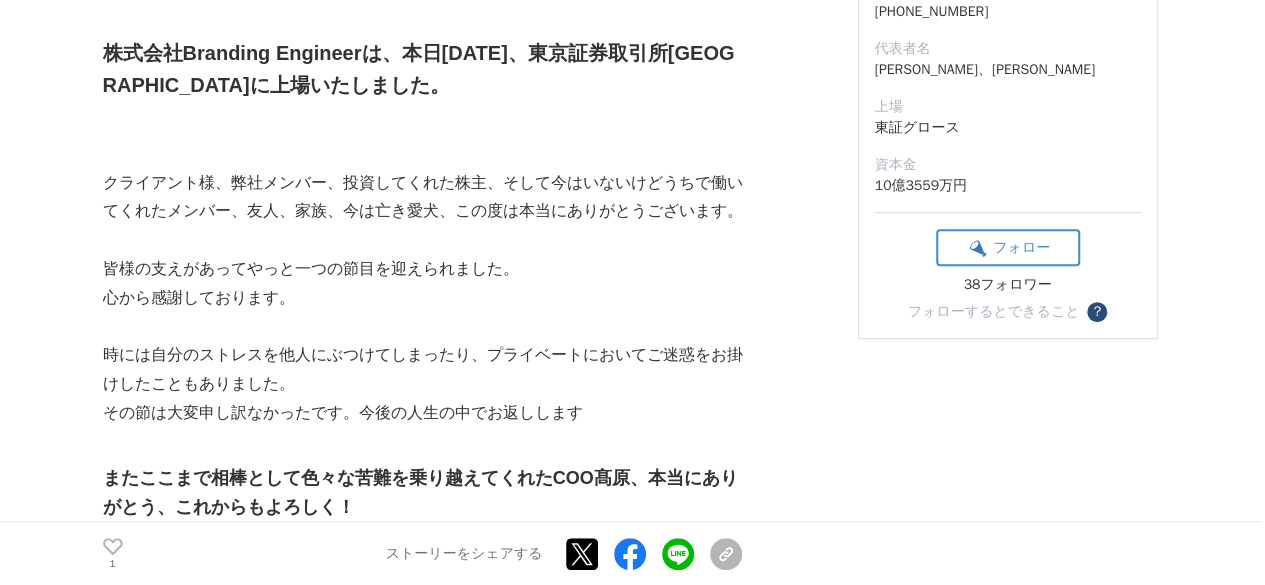 click on "株式会社Branding Engineerは、本日[DATE]、東京証券取引所[GEOGRAPHIC_DATA]に上場いたしました。" at bounding box center (419, 69) 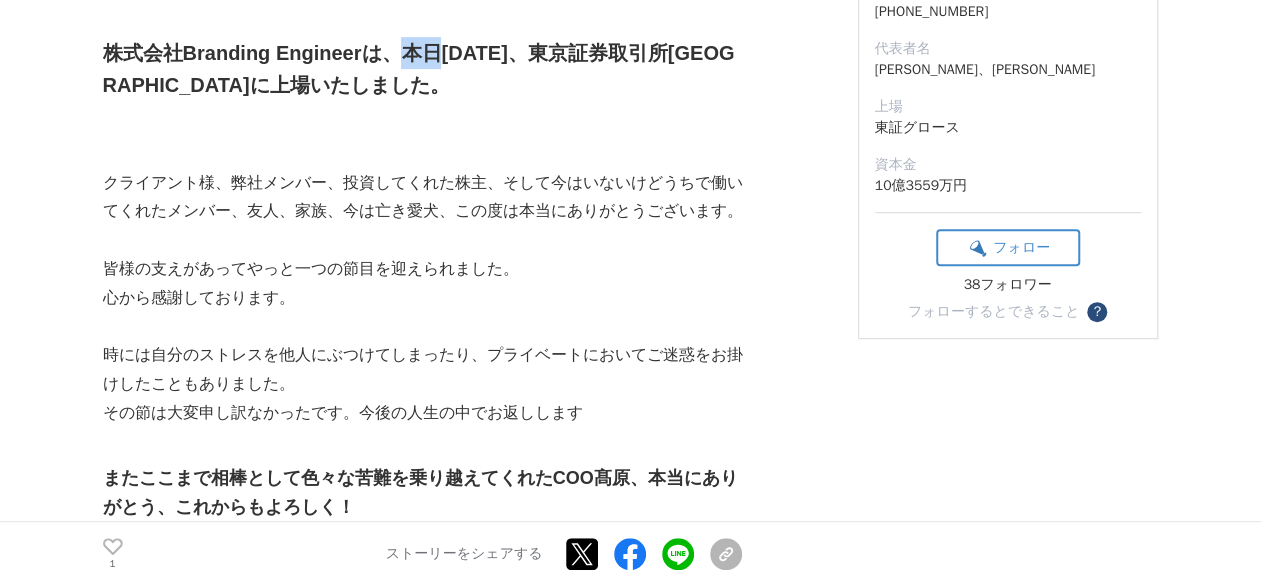 click on "株式会社Branding Engineerは、本日[DATE]、東京証券取引所[GEOGRAPHIC_DATA]に上場いたしました。" at bounding box center [419, 69] 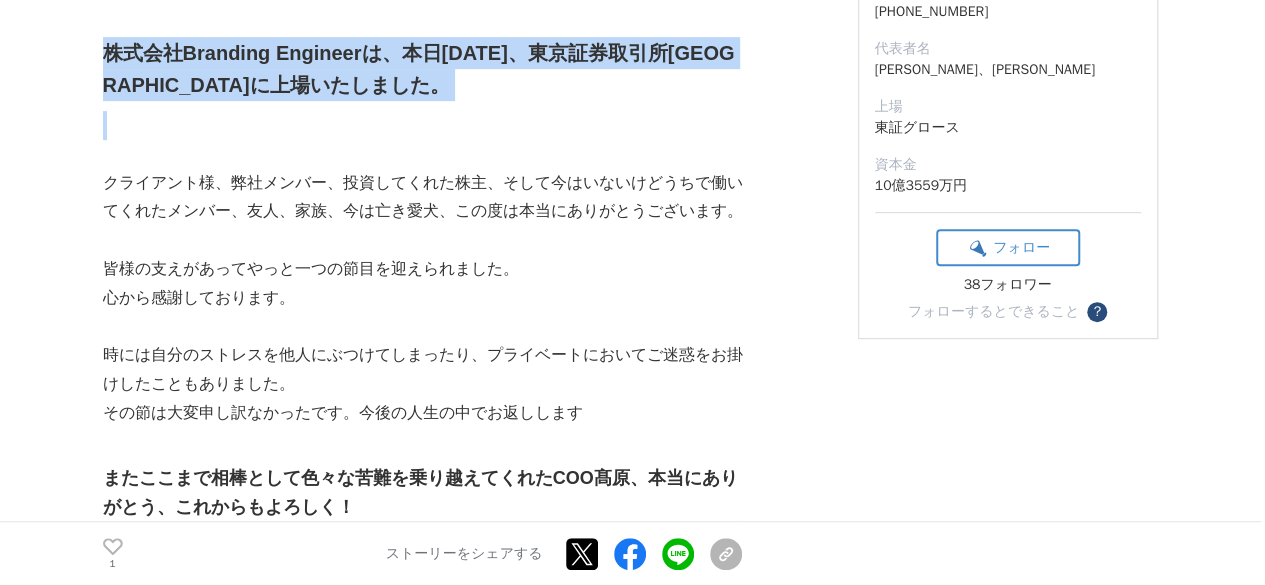 click on "株式会社Branding Engineerは、本日[DATE]、東京証券取引所[GEOGRAPHIC_DATA]に上場いたしました。" at bounding box center [419, 69] 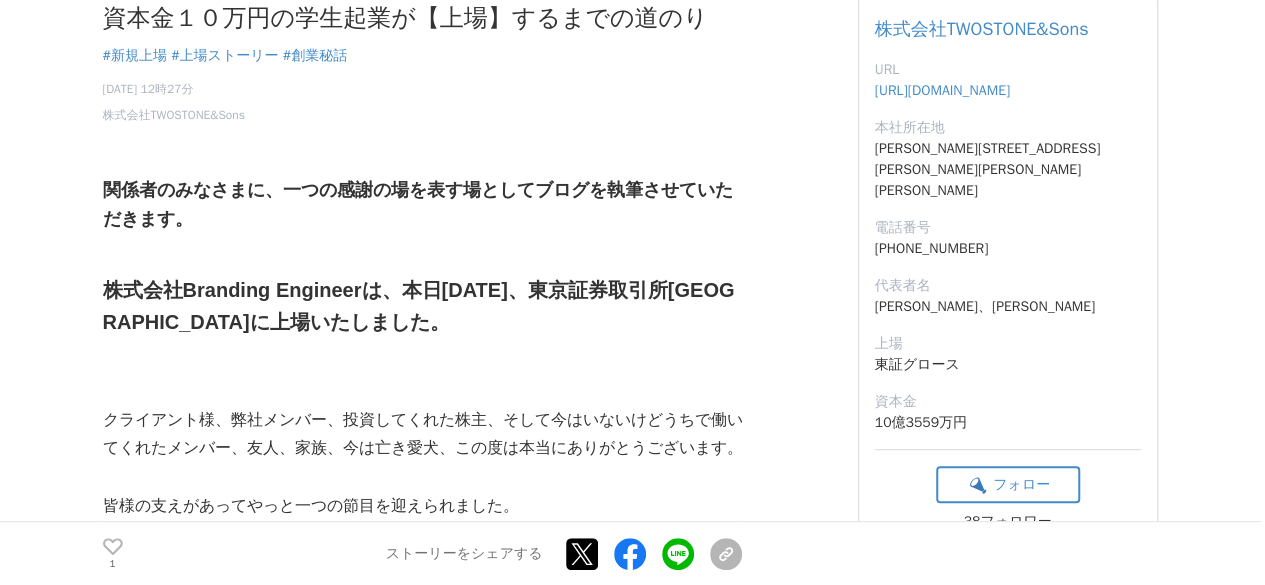 scroll, scrollTop: 0, scrollLeft: 0, axis: both 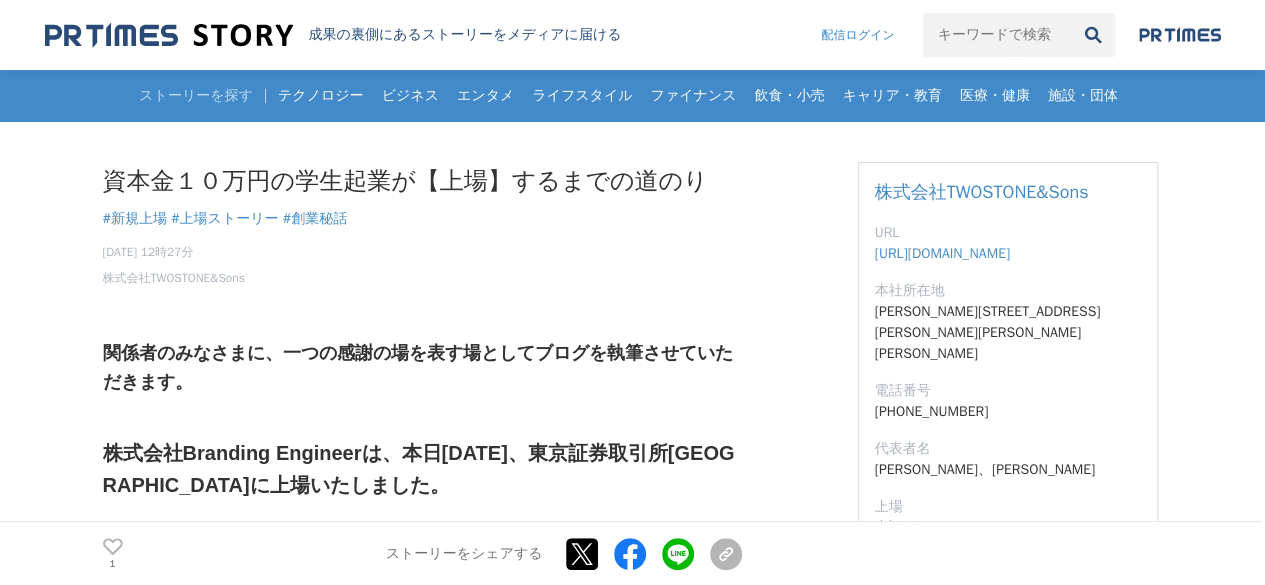 click on "資本金１０万円の学生起業が【上場】するまでの道のり
新規上場
#新規上場
#上場ストーリー
#創業秘話
1" at bounding box center [423, 224] 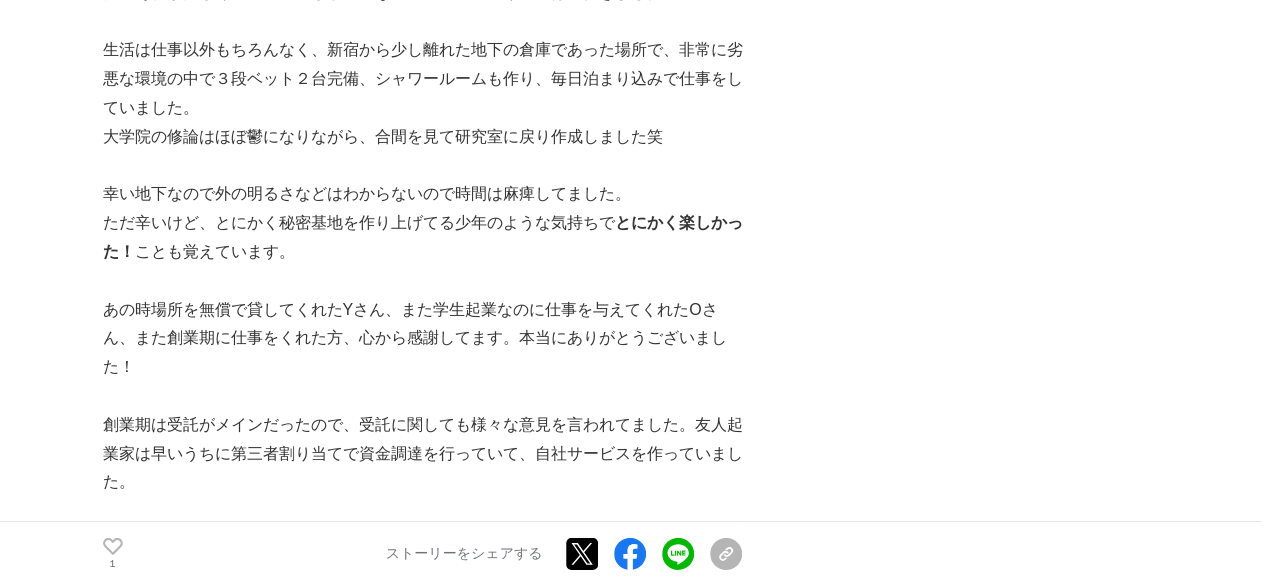 scroll, scrollTop: 2700, scrollLeft: 0, axis: vertical 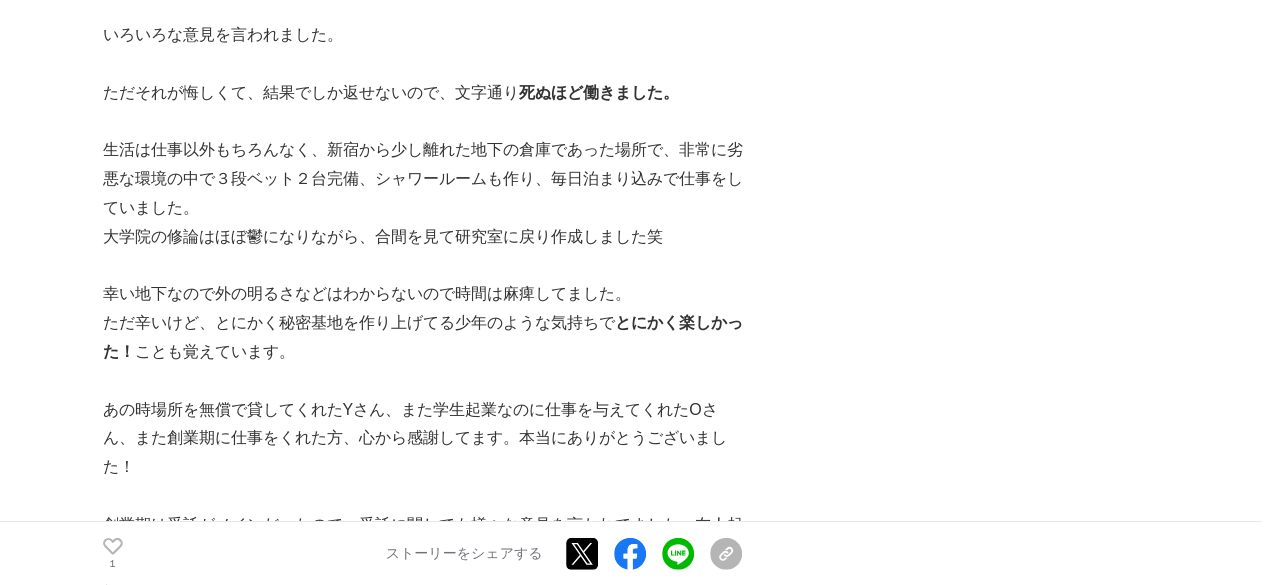click on "生活は仕事以外もちろんなく、新宿から少し離れた地下の倉庫であった場所で、非常に劣悪な環境の中で３段ベット２台完備、シャワールームも作り、毎日泊まり込みで仕事をしていました。" at bounding box center [423, 179] 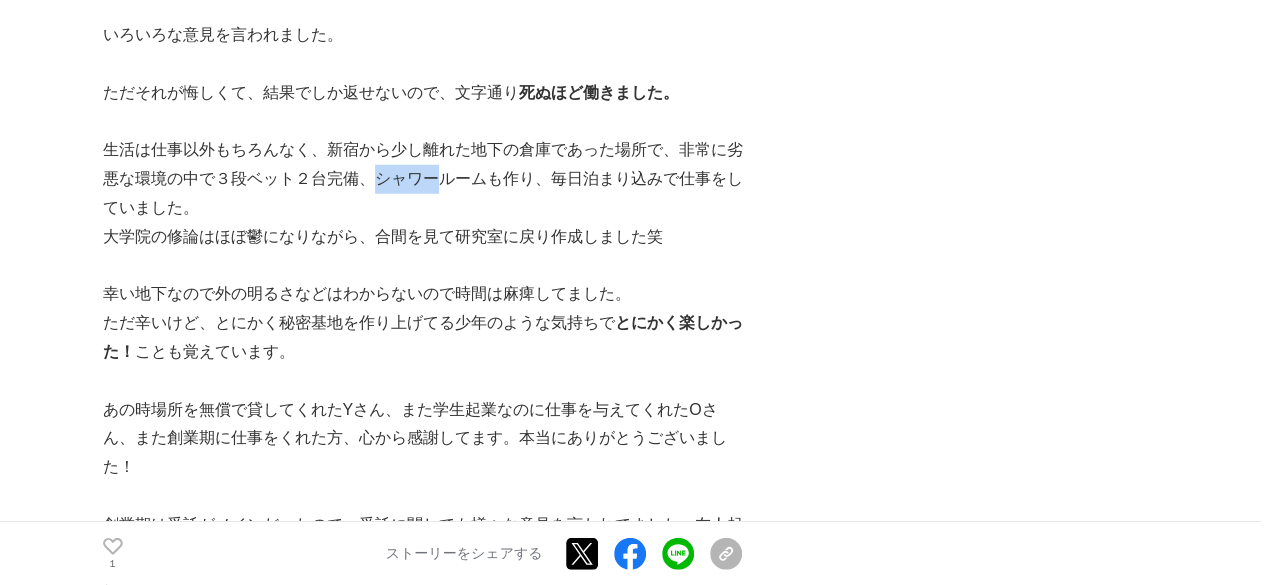 click on "生活は仕事以外もちろんなく、新宿から少し離れた地下の倉庫であった場所で、非常に劣悪な環境の中で３段ベット２台完備、シャワールームも作り、毎日泊まり込みで仕事をしていました。" at bounding box center (423, 179) 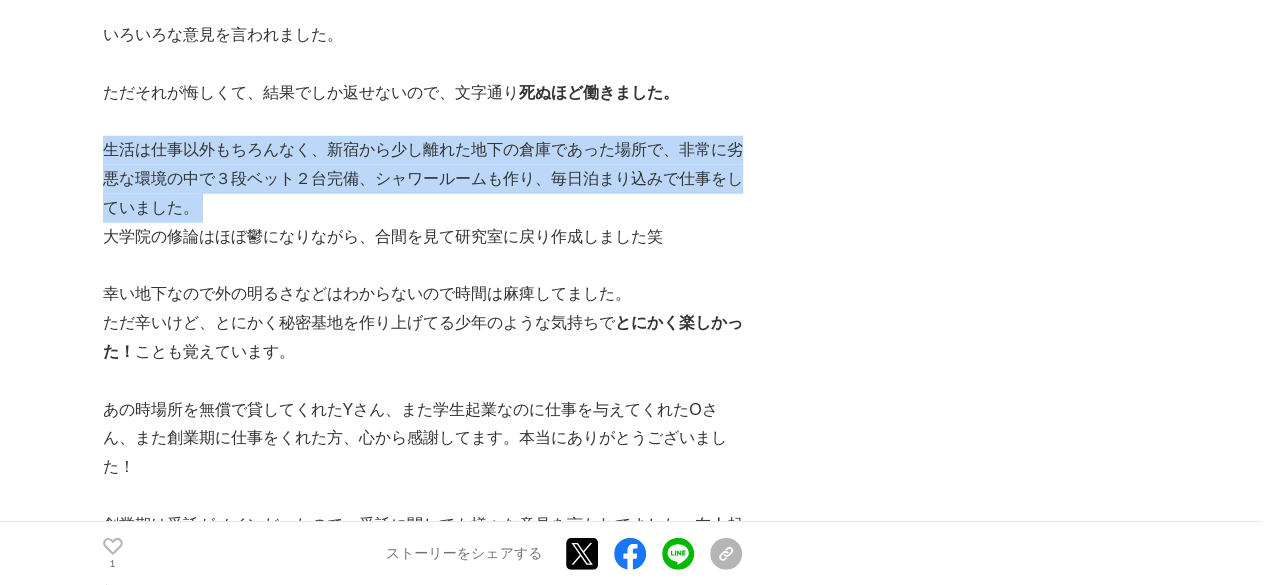 click on "生活は仕事以外もちろんなく、新宿から少し離れた地下の倉庫であった場所で、非常に劣悪な環境の中で３段ベット２台完備、シャワールームも作り、毎日泊まり込みで仕事をしていました。" at bounding box center [423, 179] 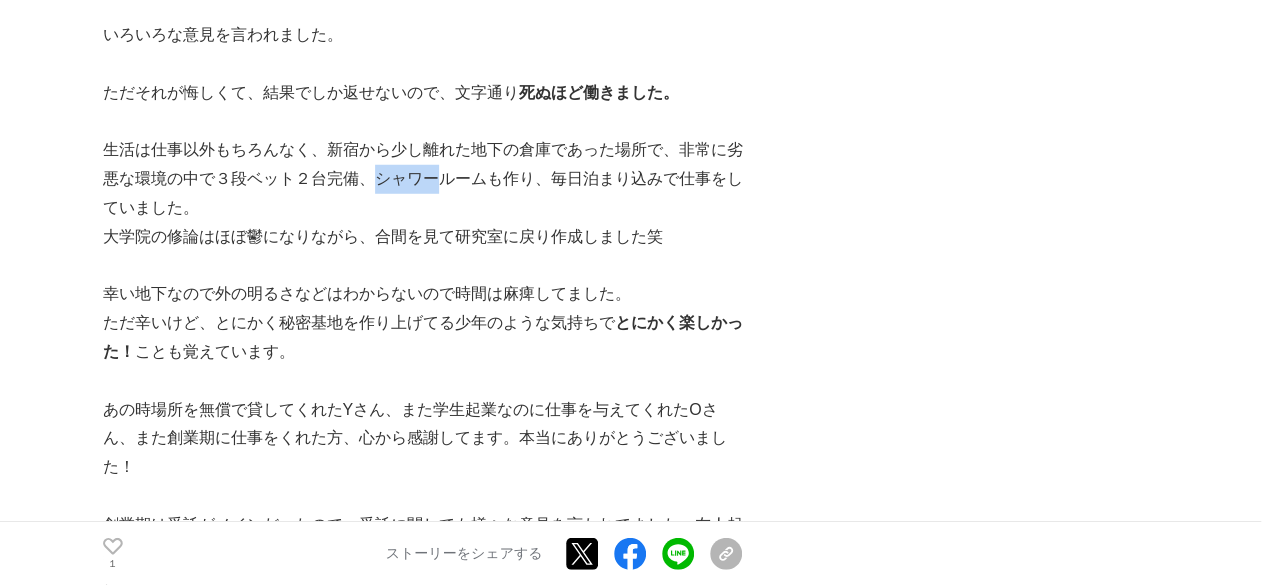 click on "生活は仕事以外もちろんなく、新宿から少し離れた地下の倉庫であった場所で、非常に劣悪な環境の中で３段ベット２台完備、シャワールームも作り、毎日泊まり込みで仕事をしていました。" at bounding box center (423, 179) 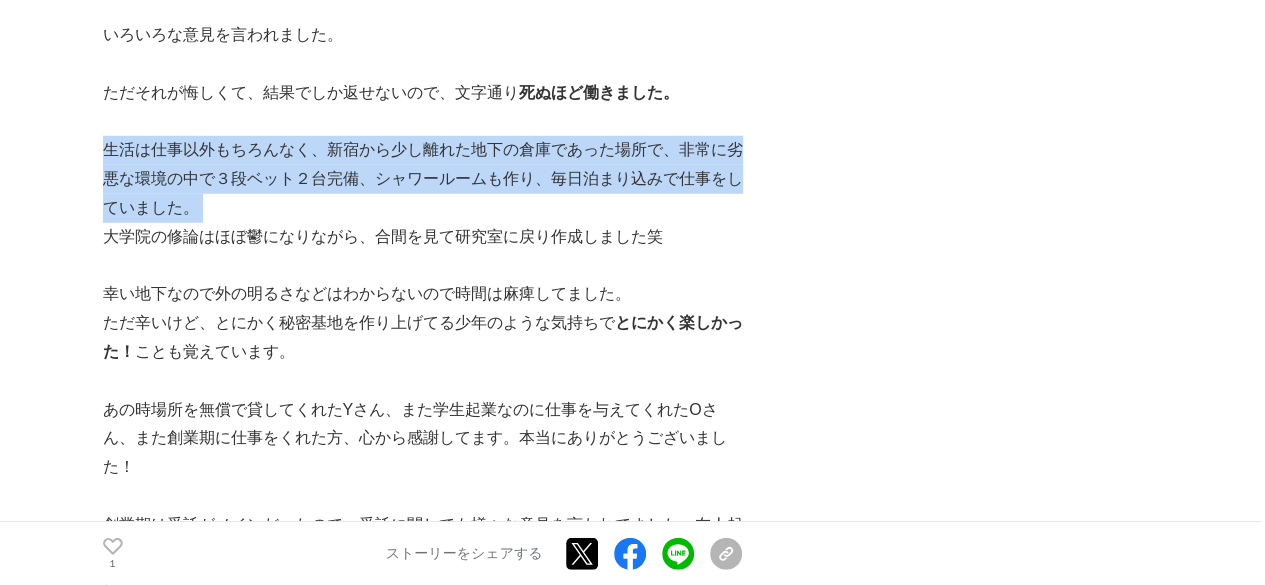 click on "生活は仕事以外もちろんなく、新宿から少し離れた地下の倉庫であった場所で、非常に劣悪な環境の中で３段ベット２台完備、シャワールームも作り、毎日泊まり込みで仕事をしていました。" at bounding box center (423, 179) 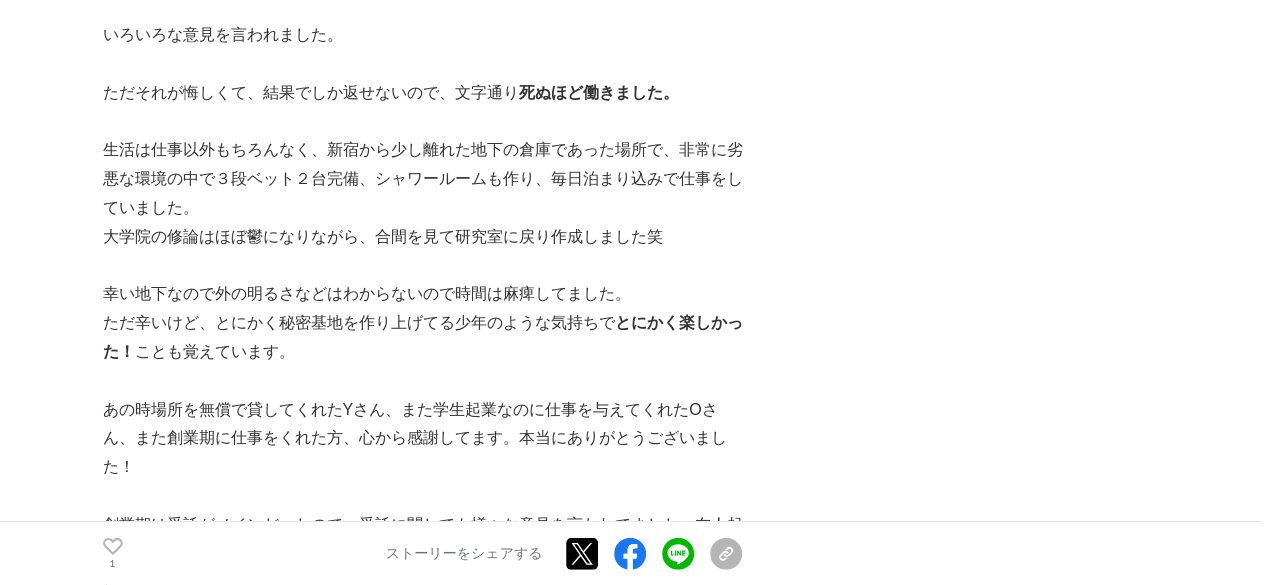 click at bounding box center (423, 266) 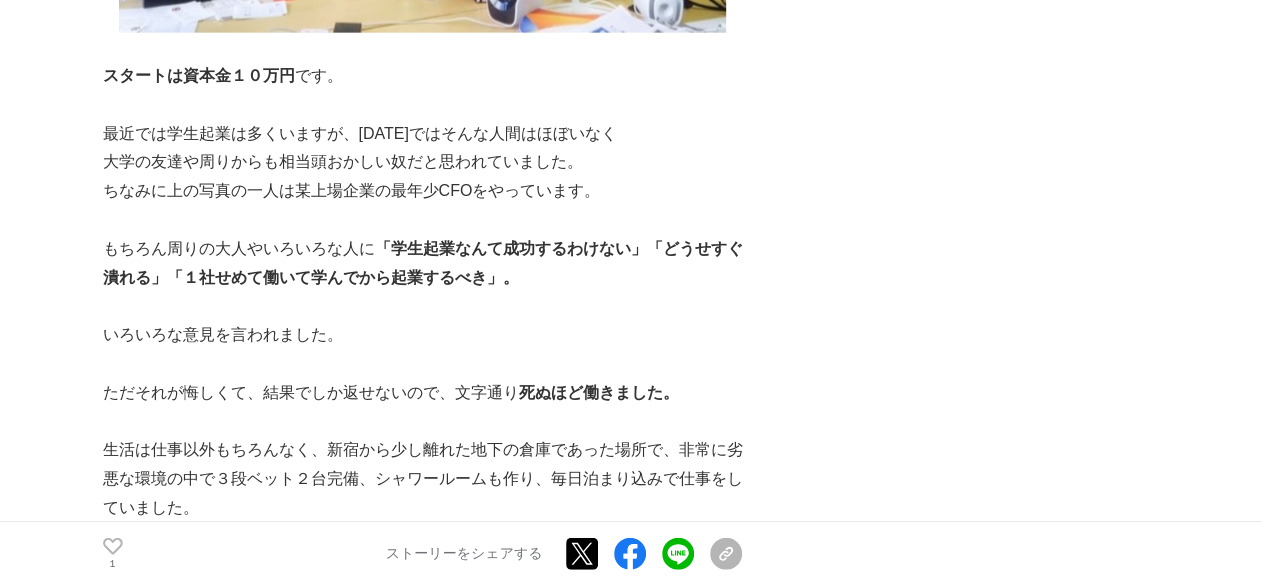 scroll, scrollTop: 2500, scrollLeft: 0, axis: vertical 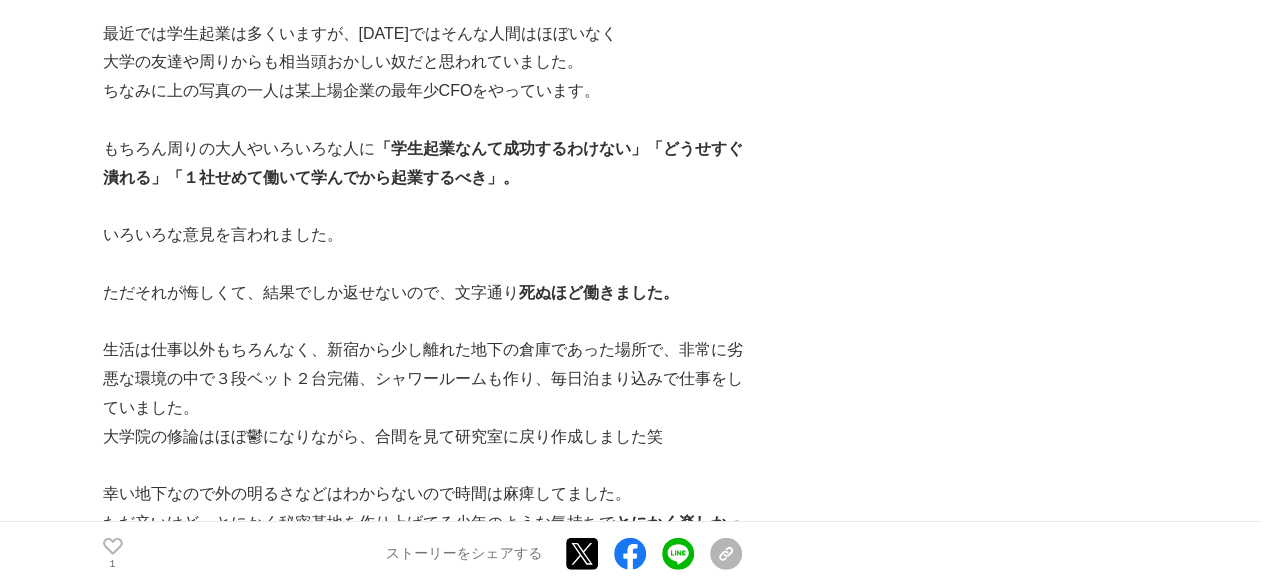 click on "「学生起業なんて成功するわけない」「どうせすぐ潰れる」「１社せめて働いて学んでから起業するべき」。" at bounding box center (423, 163) 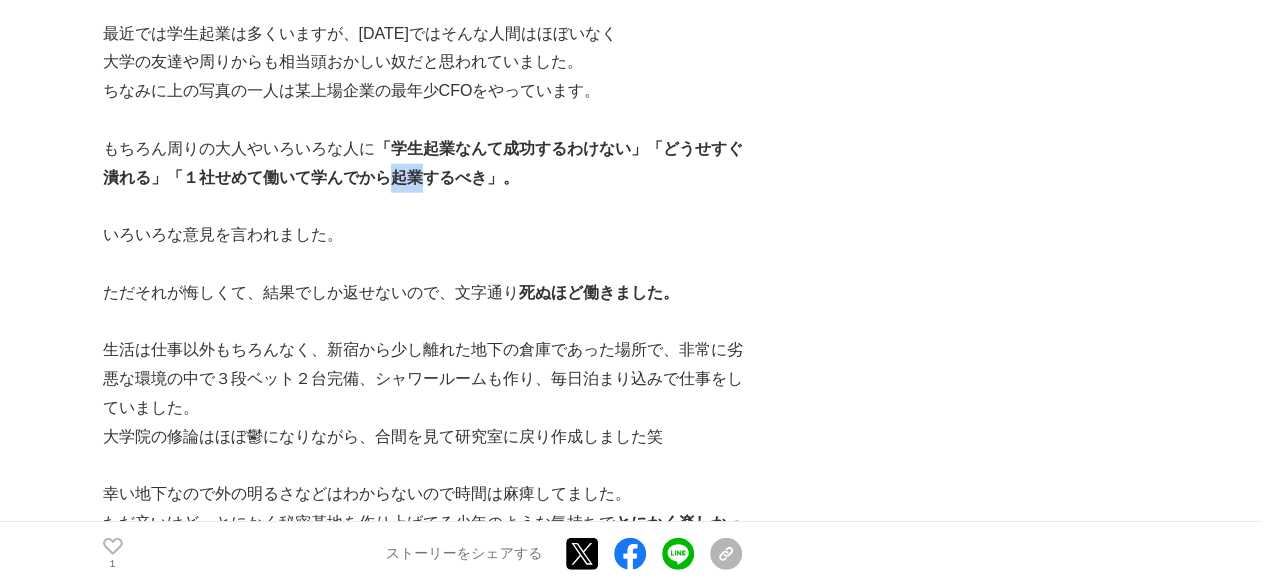 click on "「学生起業なんて成功するわけない」「どうせすぐ潰れる」「１社せめて働いて学んでから起業するべき」。" at bounding box center (423, 163) 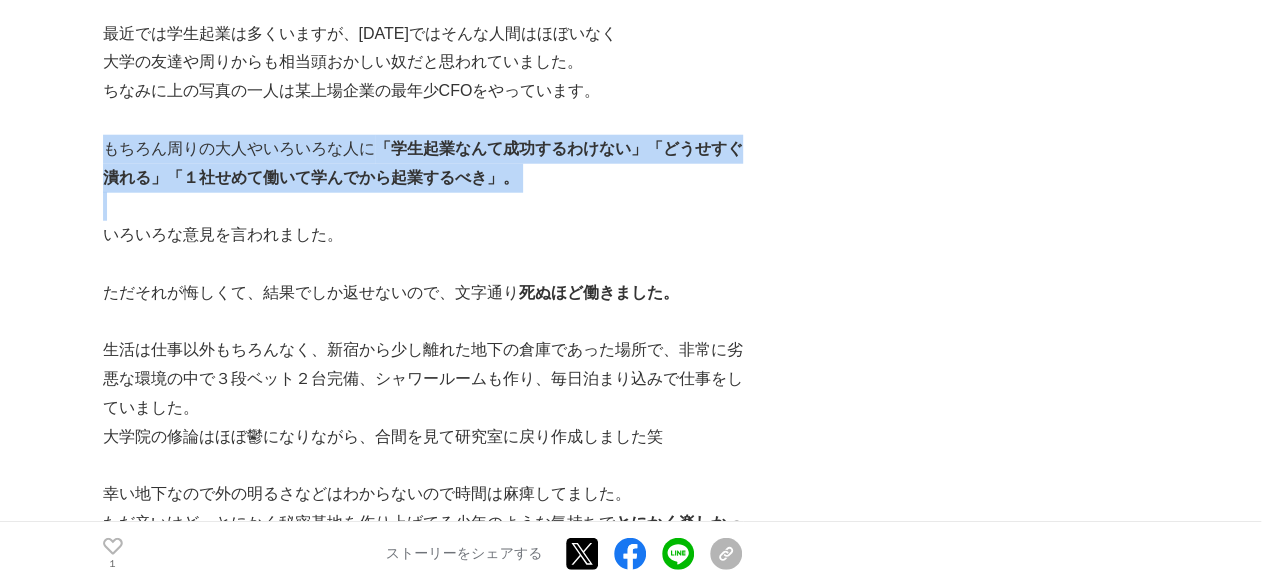 click on "「学生起業なんて成功するわけない」「どうせすぐ潰れる」「１社せめて働いて学んでから起業するべき」。" at bounding box center [423, 163] 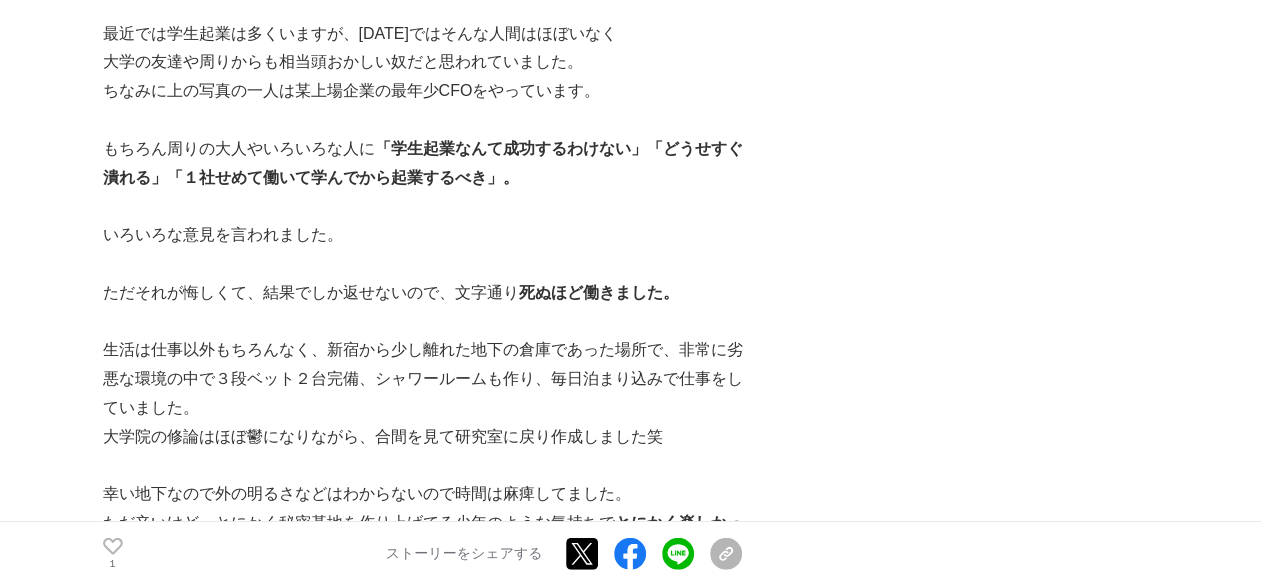 click on "いろいろな意見を言われました。" at bounding box center (423, 235) 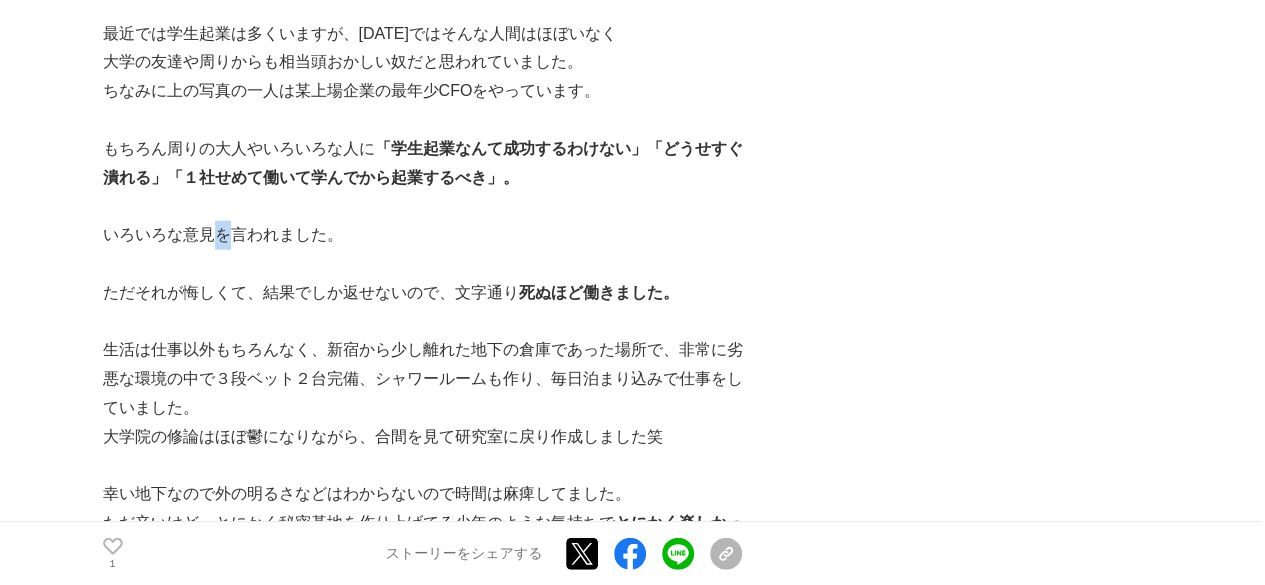click on "いろいろな意見を言われました。" at bounding box center (423, 235) 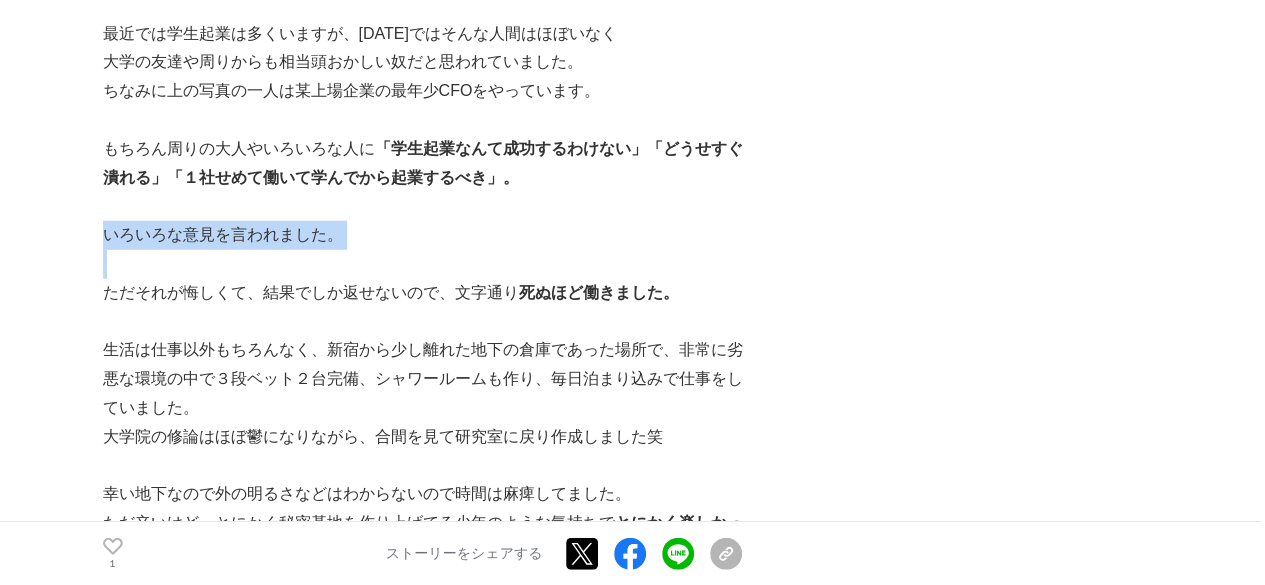 click on "いろいろな意見を言われました。" at bounding box center [423, 235] 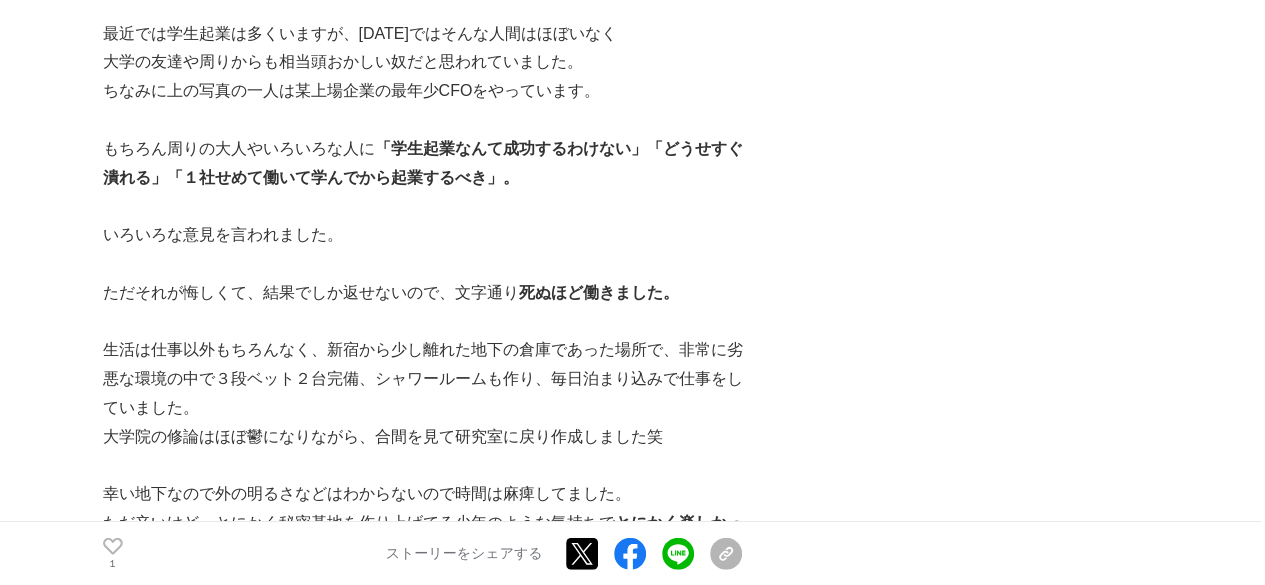 click on "ただそれが悔しくて、結果でしか返せないので、文字通り 死ぬほど働きました。" at bounding box center [423, 293] 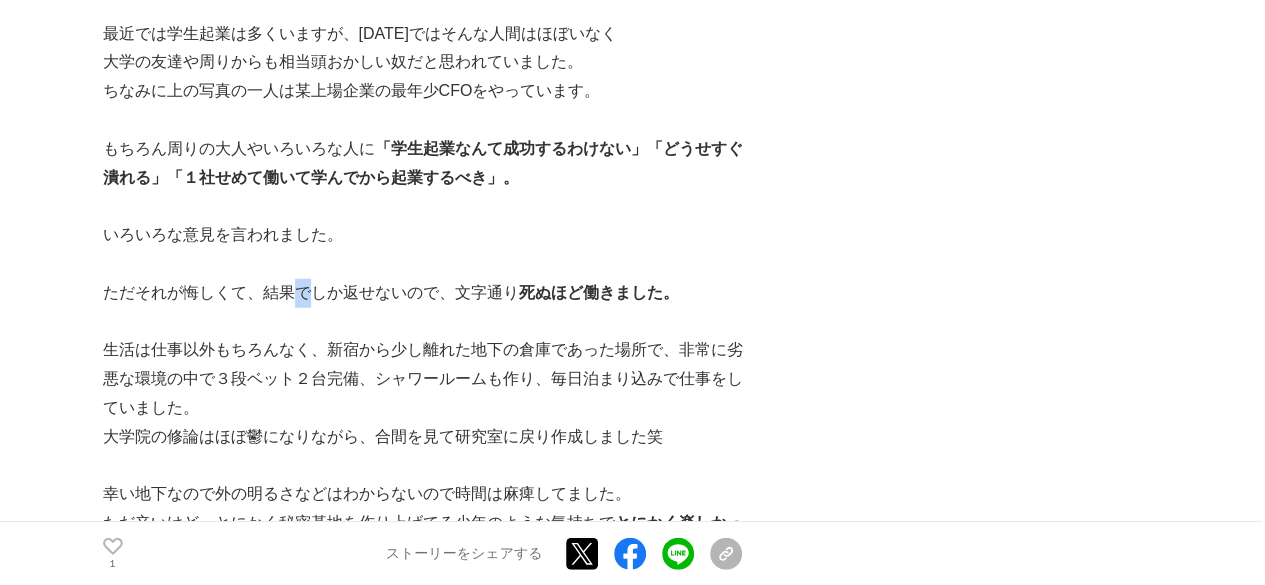 click on "ただそれが悔しくて、結果でしか返せないので、文字通り 死ぬほど働きました。" at bounding box center (423, 293) 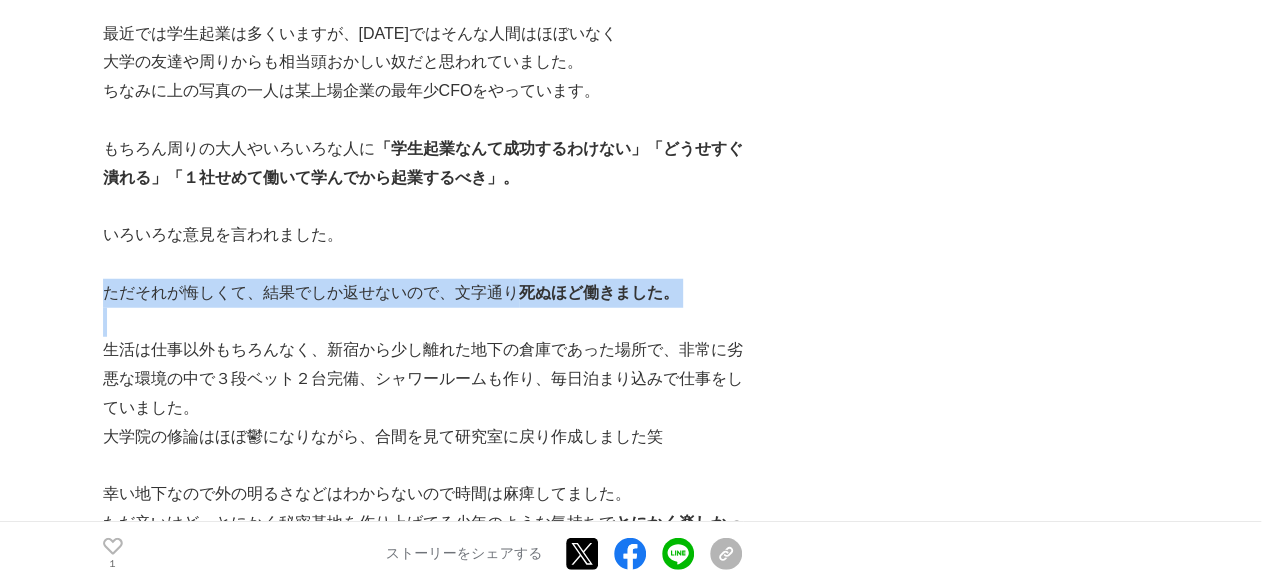 click on "ただそれが悔しくて、結果でしか返せないので、文字通り 死ぬほど働きました。" at bounding box center (423, 293) 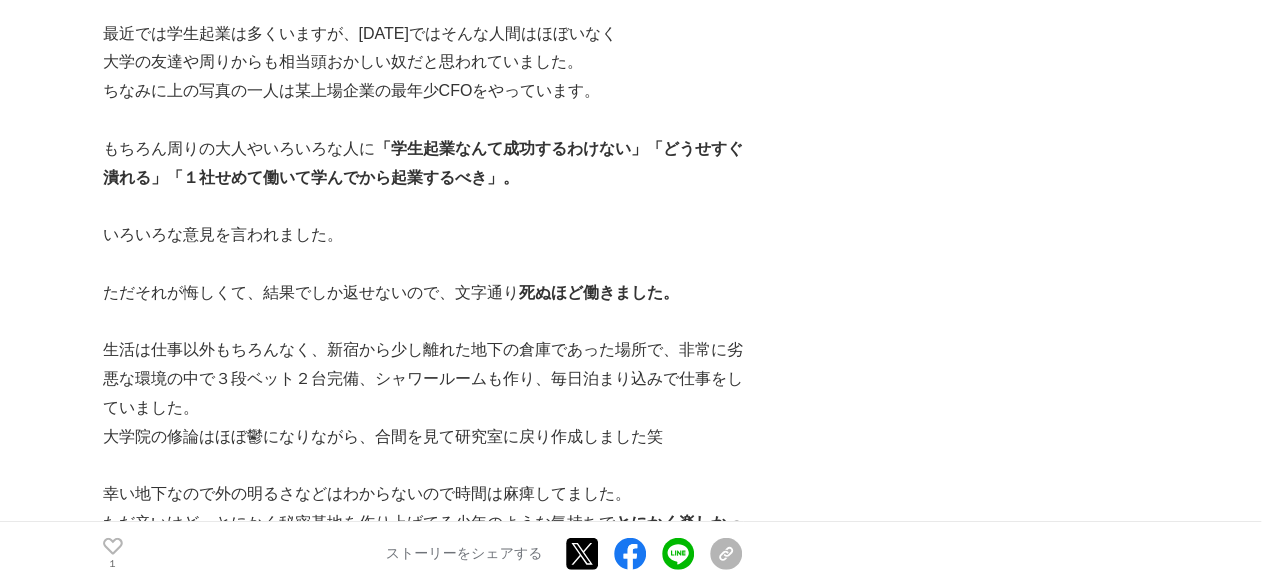 click on "生活は仕事以外もちろんなく、新宿から少し離れた地下の倉庫であった場所で、非常に劣悪な環境の中で３段ベット２台完備、シャワールームも作り、毎日泊まり込みで仕事をしていました。" at bounding box center (423, 379) 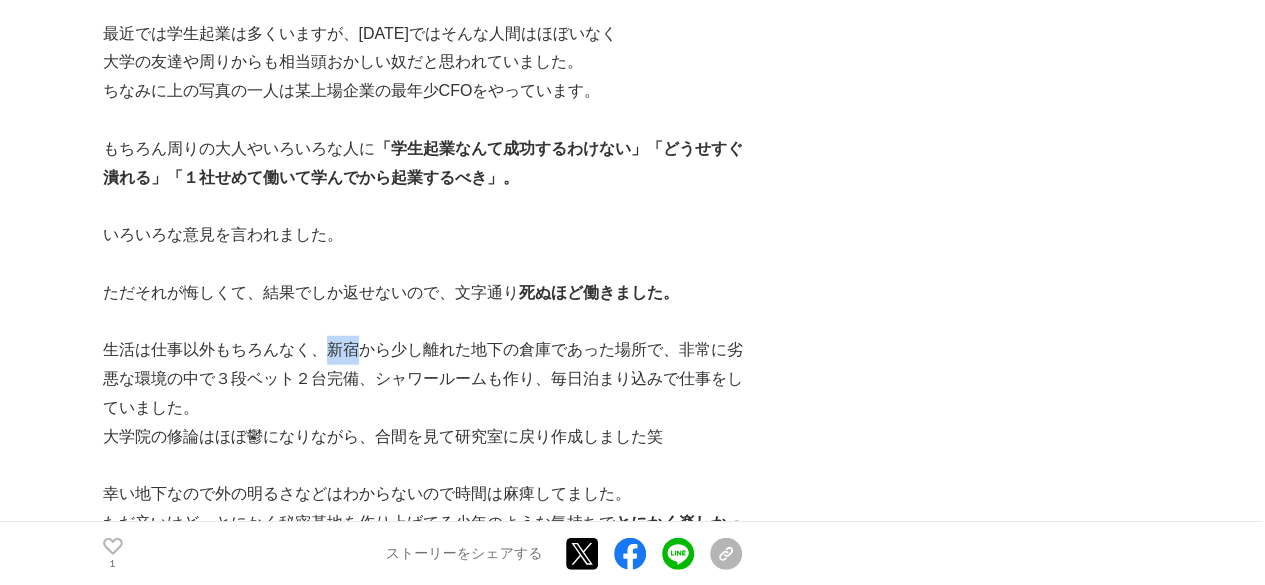 click on "生活は仕事以外もちろんなく、新宿から少し離れた地下の倉庫であった場所で、非常に劣悪な環境の中で３段ベット２台完備、シャワールームも作り、毎日泊まり込みで仕事をしていました。" at bounding box center (423, 379) 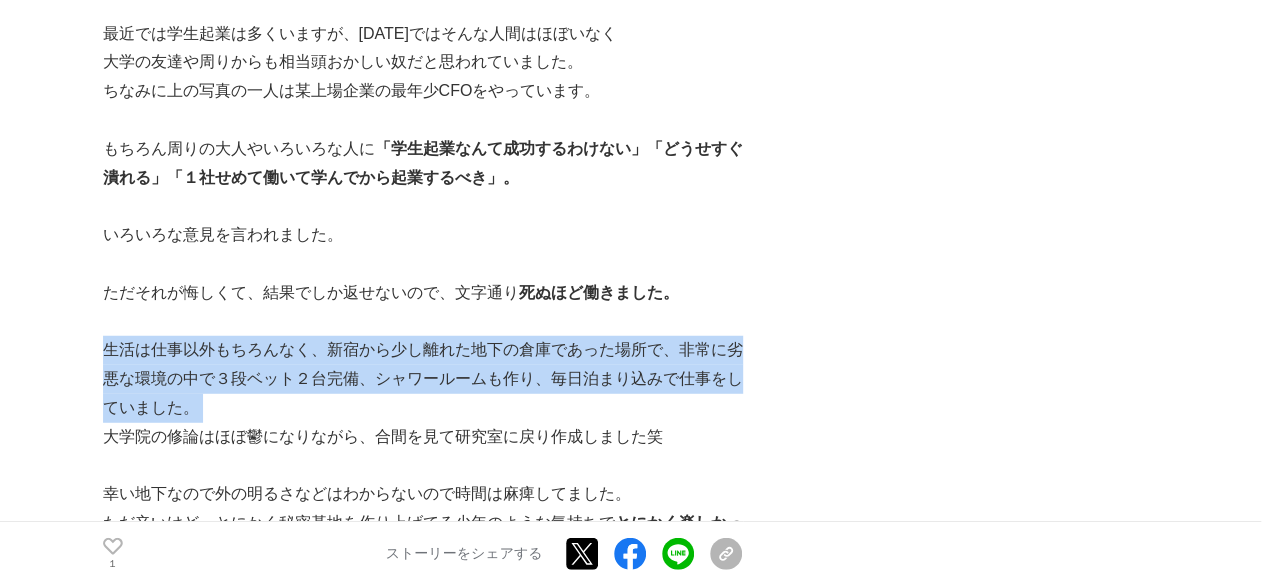 click on "生活は仕事以外もちろんなく、新宿から少し離れた地下の倉庫であった場所で、非常に劣悪な環境の中で３段ベット２台完備、シャワールームも作り、毎日泊まり込みで仕事をしていました。" at bounding box center [423, 379] 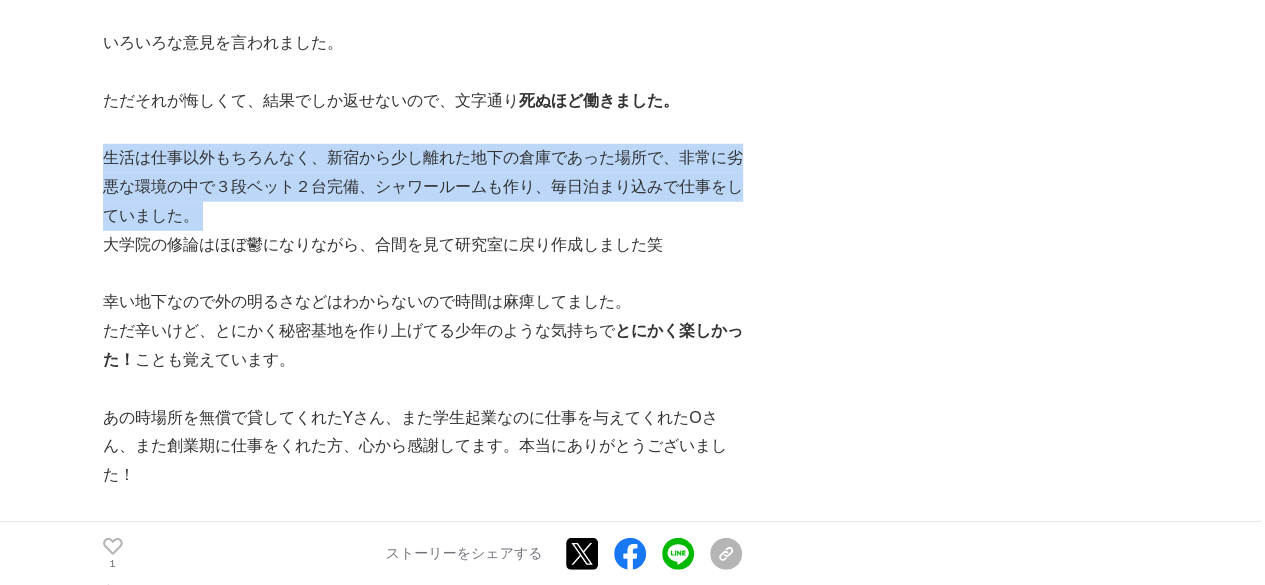scroll, scrollTop: 2700, scrollLeft: 0, axis: vertical 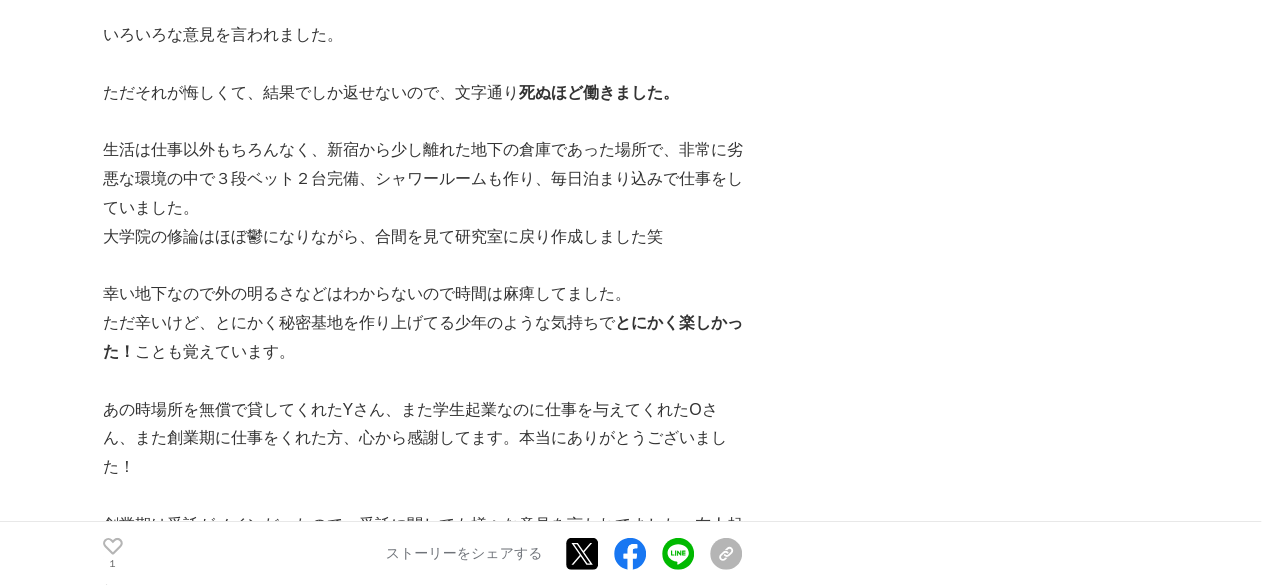click on "大学院の修論はほぼ鬱になりながら、合間を見て研究室に戻り作成しました笑" at bounding box center [423, 237] 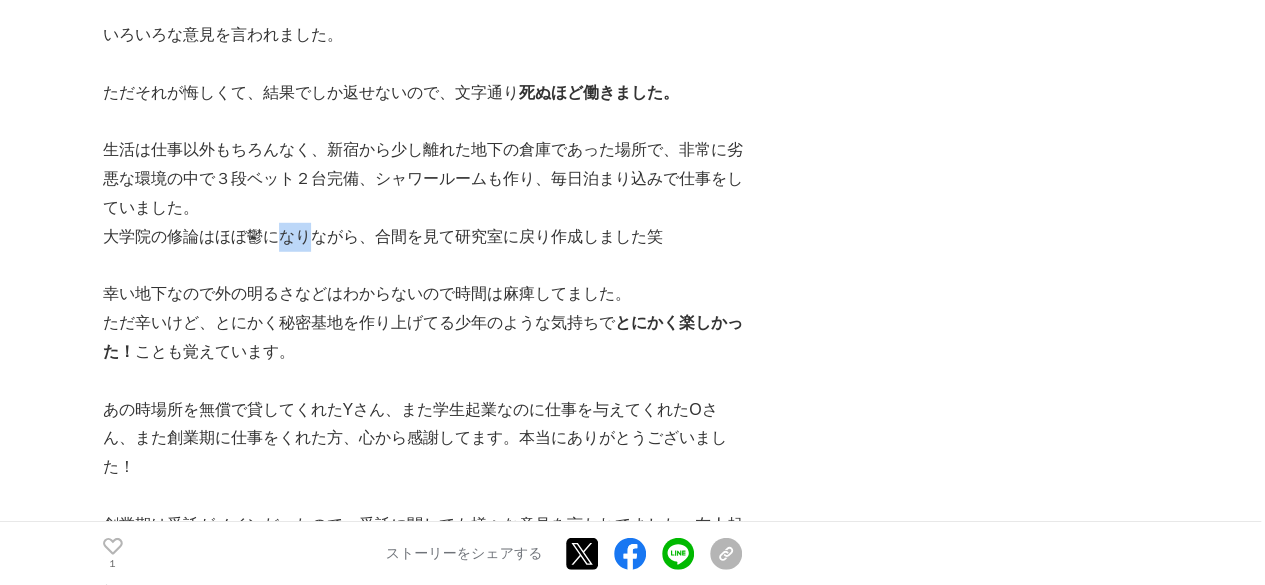 click on "大学院の修論はほぼ鬱になりながら、合間を見て研究室に戻り作成しました笑" at bounding box center (423, 237) 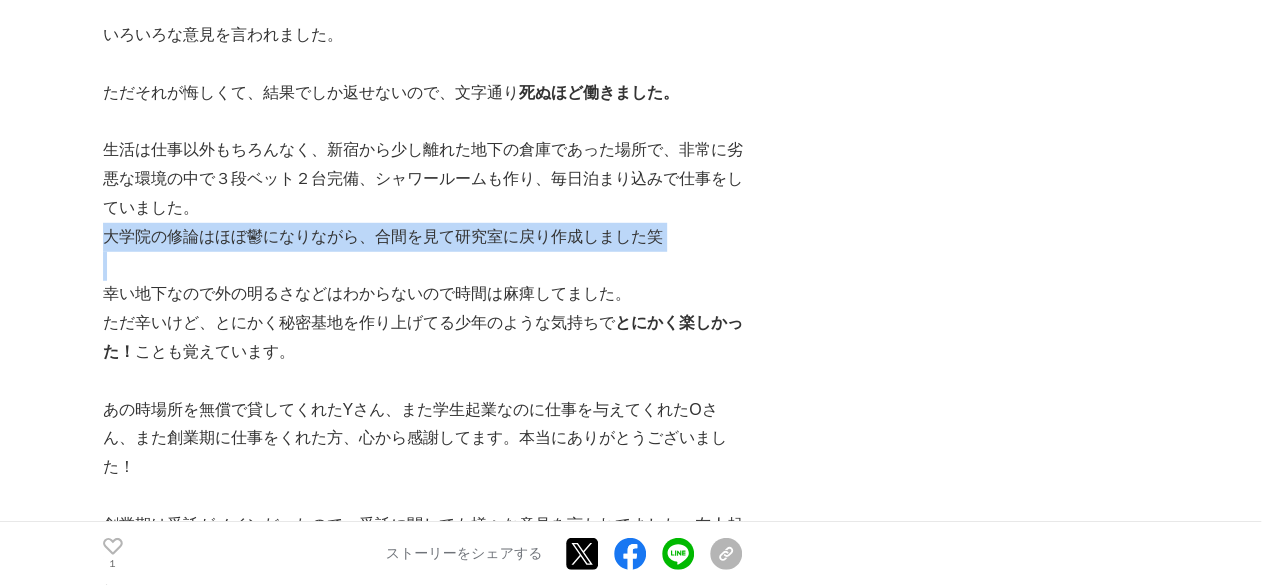 click on "大学院の修論はほぼ鬱になりながら、合間を見て研究室に戻り作成しました笑" at bounding box center (423, 237) 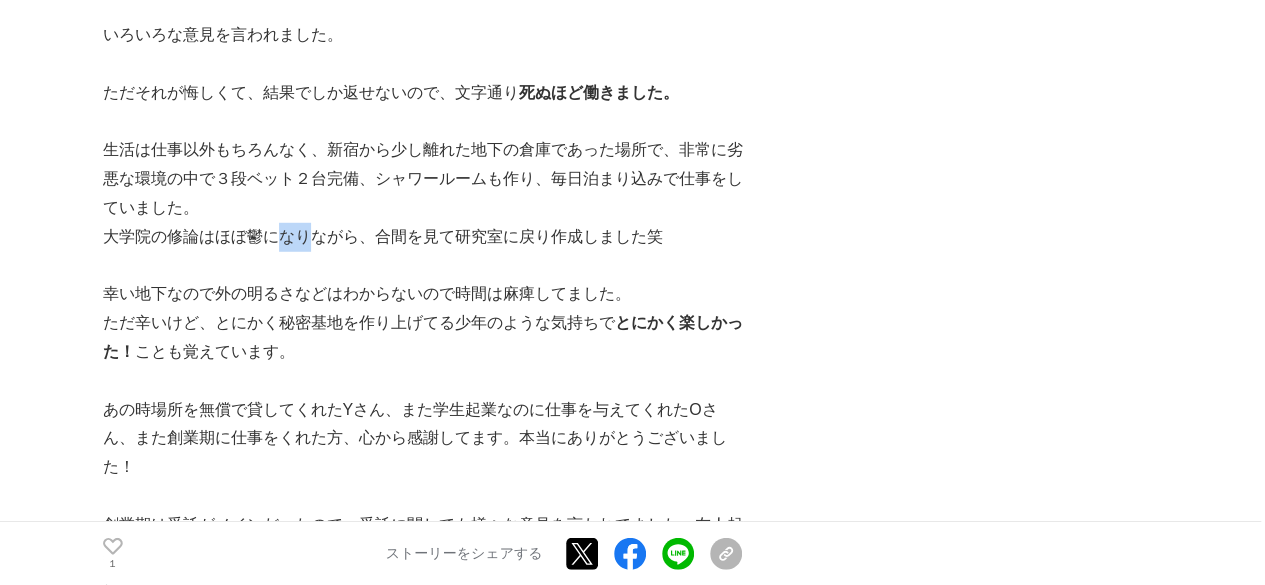 click on "大学院の修論はほぼ鬱になりながら、合間を見て研究室に戻り作成しました笑" at bounding box center [423, 237] 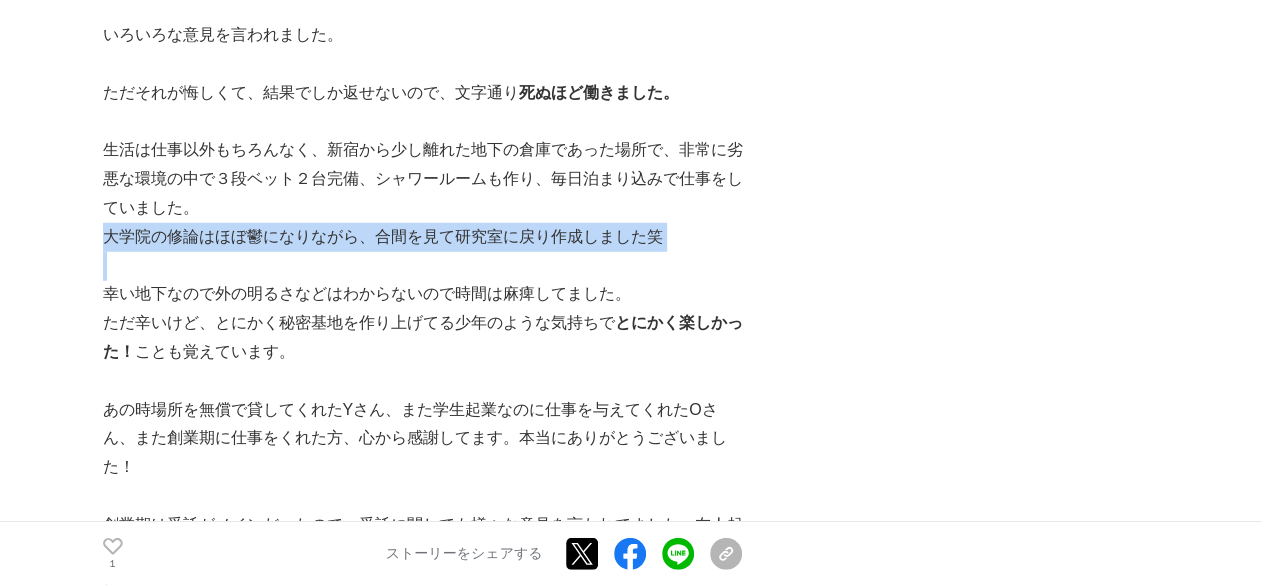 click on "大学院の修論はほぼ鬱になりながら、合間を見て研究室に戻り作成しました笑" at bounding box center (423, 237) 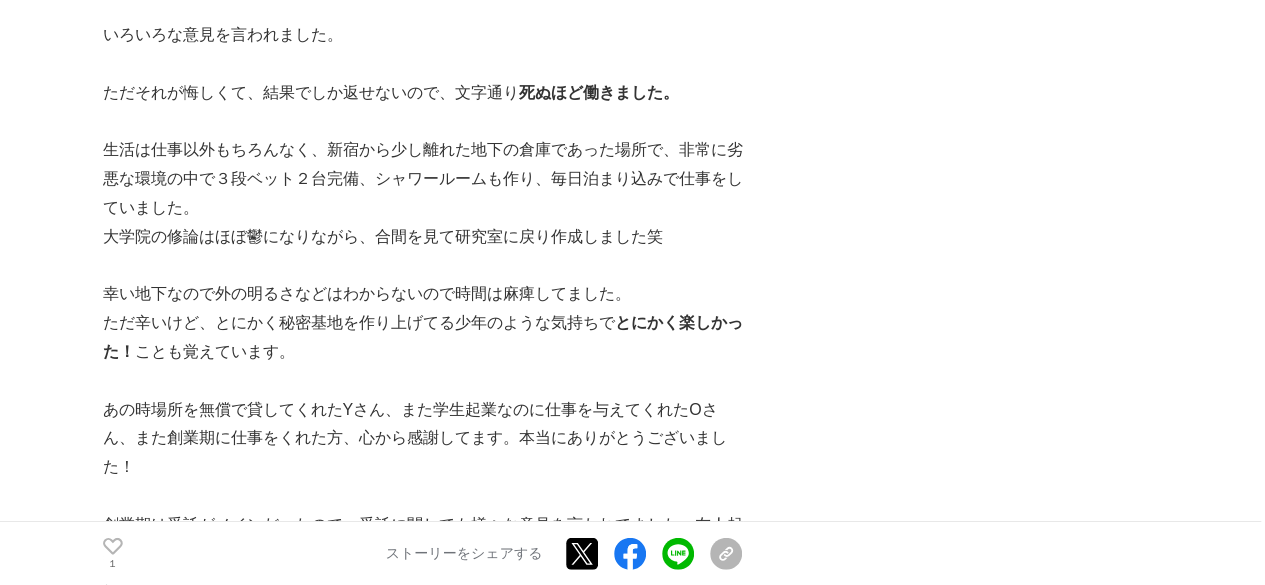click on "幸い地下なので外の明るさなどはわからないので時間は麻痺してました。" at bounding box center [423, 294] 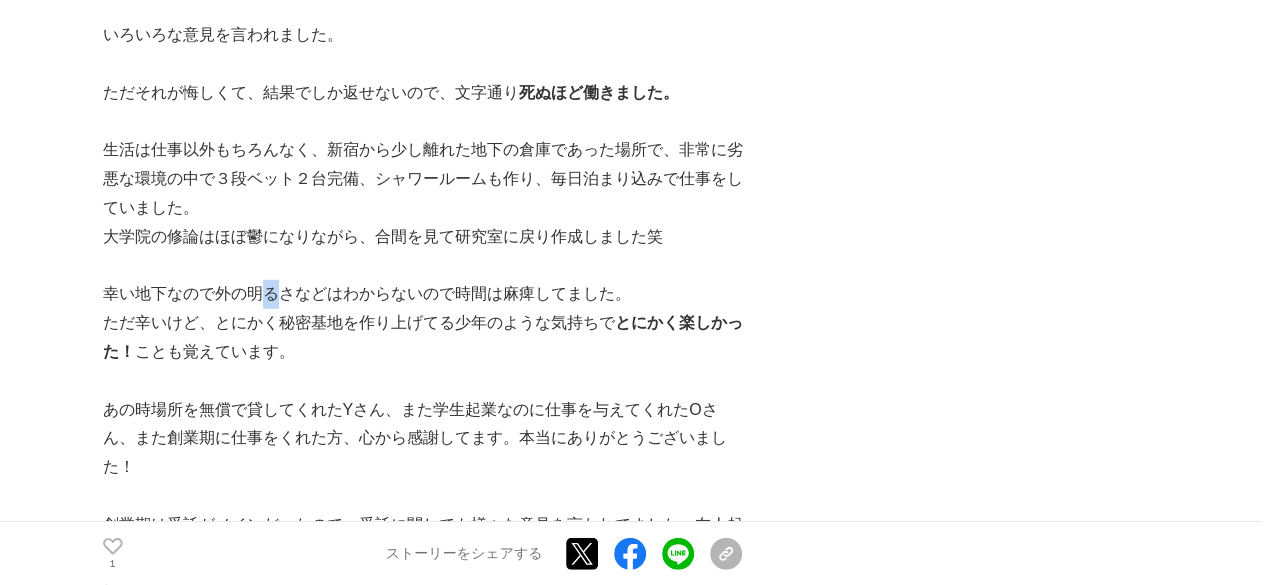 click on "幸い地下なので外の明るさなどはわからないので時間は麻痺してました。" at bounding box center [423, 294] 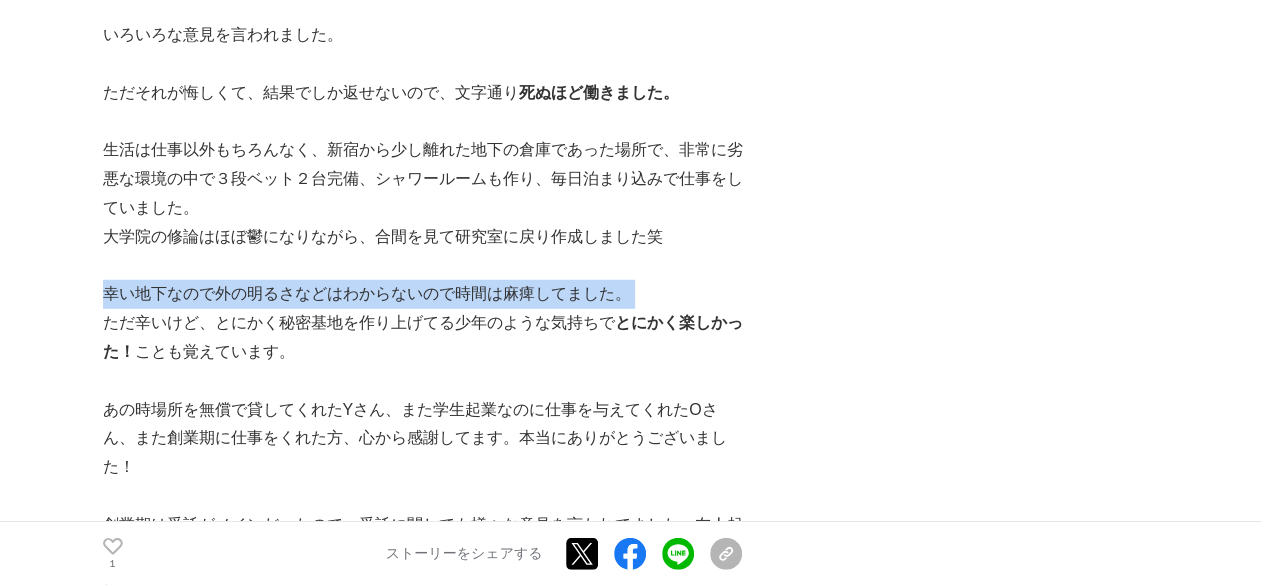 click on "幸い地下なので外の明るさなどはわからないので時間は麻痺してました。" at bounding box center (423, 294) 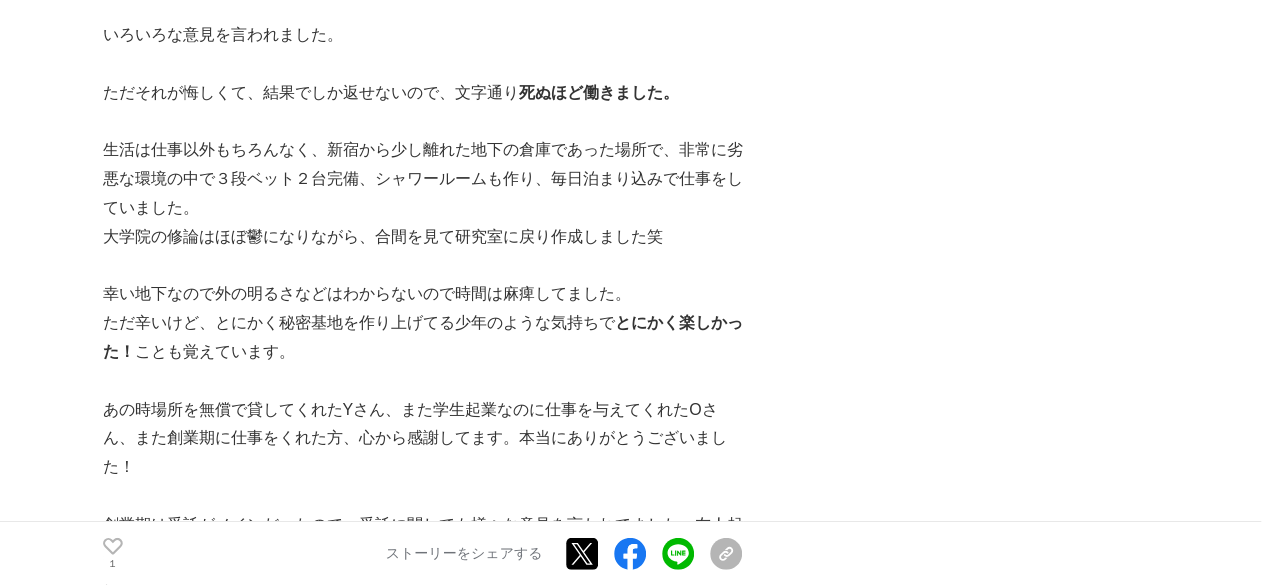 click on "ただ辛いけど、とにかく秘密基地を作り上げてる少年のような気持ちで とにかく楽しかった！ ことも覚えています。" at bounding box center [423, 338] 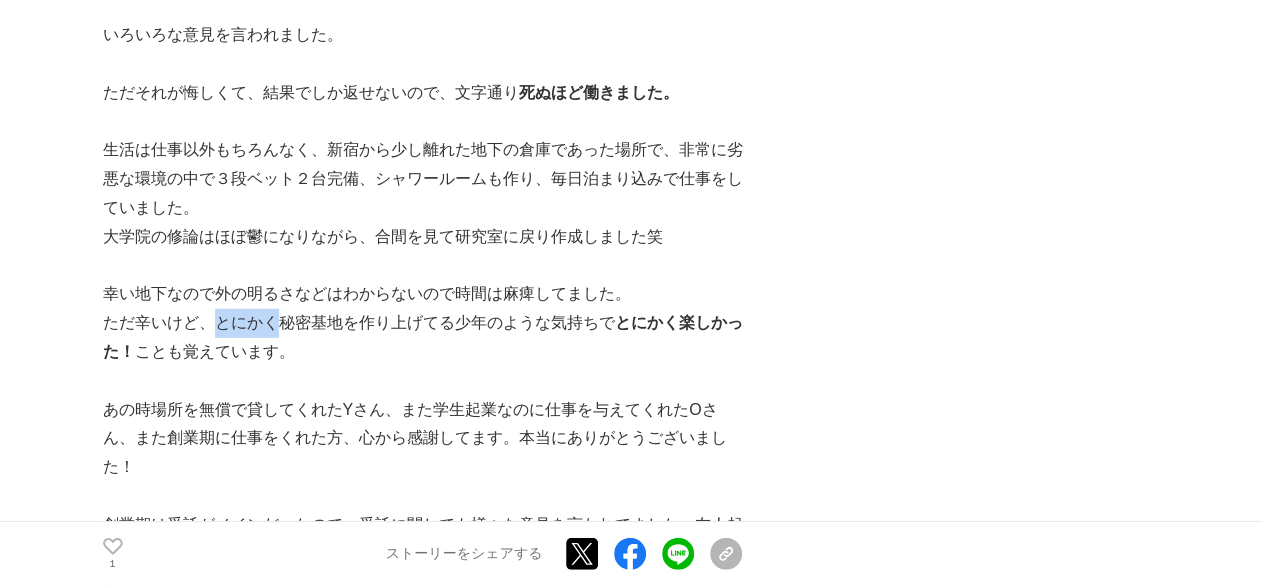 click on "ただ辛いけど、とにかく秘密基地を作り上げてる少年のような気持ちで とにかく楽しかった！ ことも覚えています。" at bounding box center (423, 338) 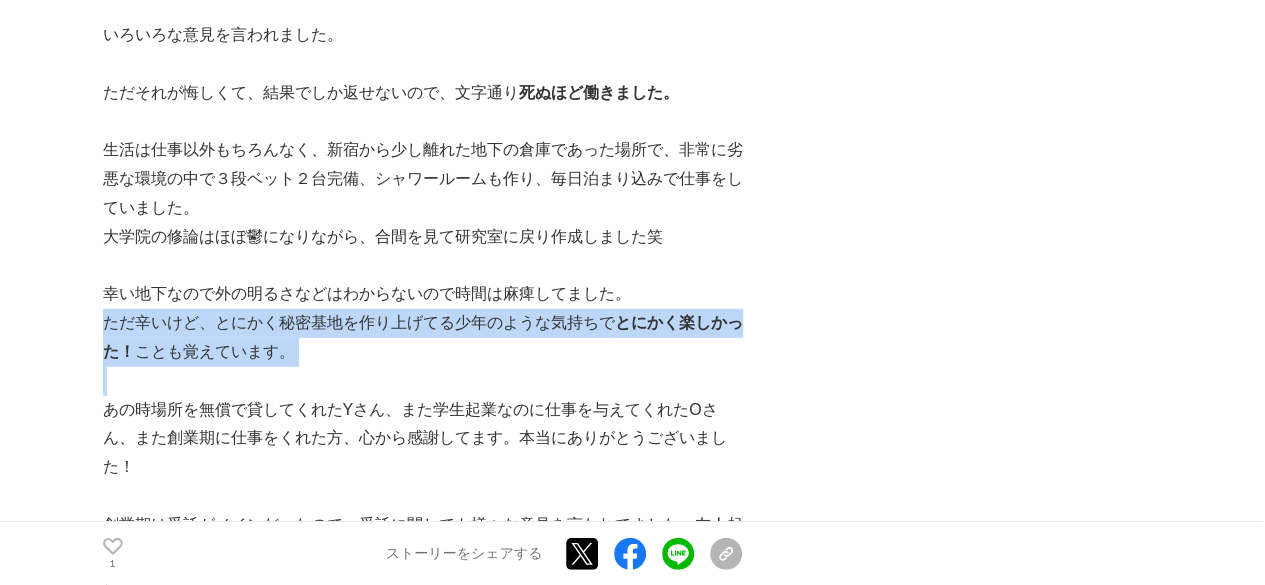 click on "ただ辛いけど、とにかく秘密基地を作り上げてる少年のような気持ちで とにかく楽しかった！ ことも覚えています。" at bounding box center [423, 338] 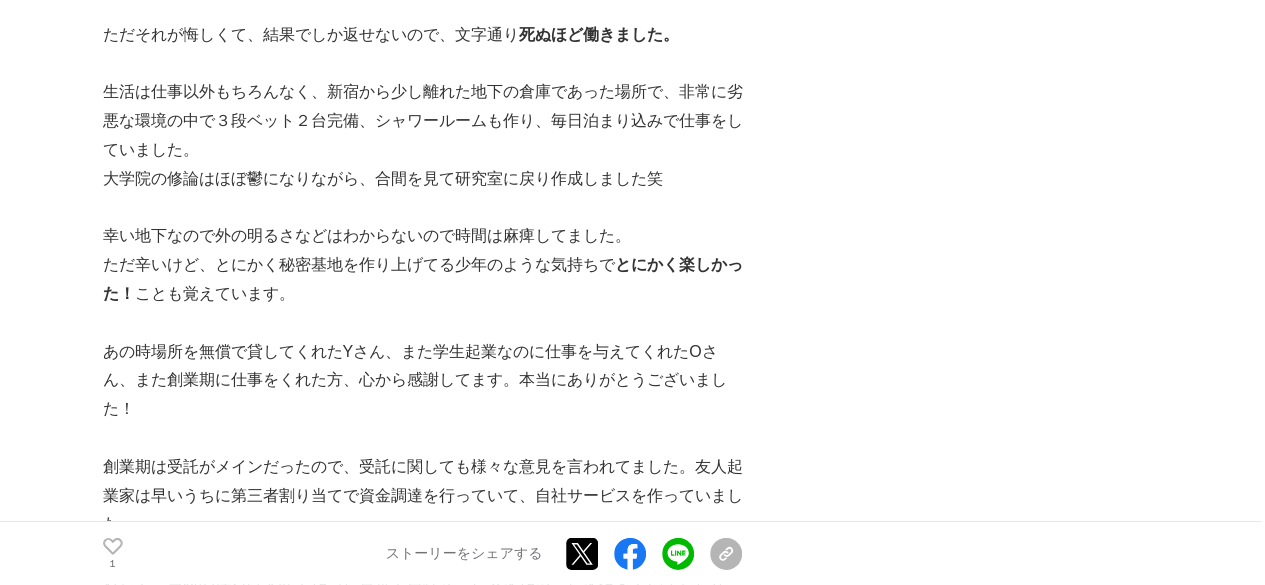 scroll, scrollTop: 2800, scrollLeft: 0, axis: vertical 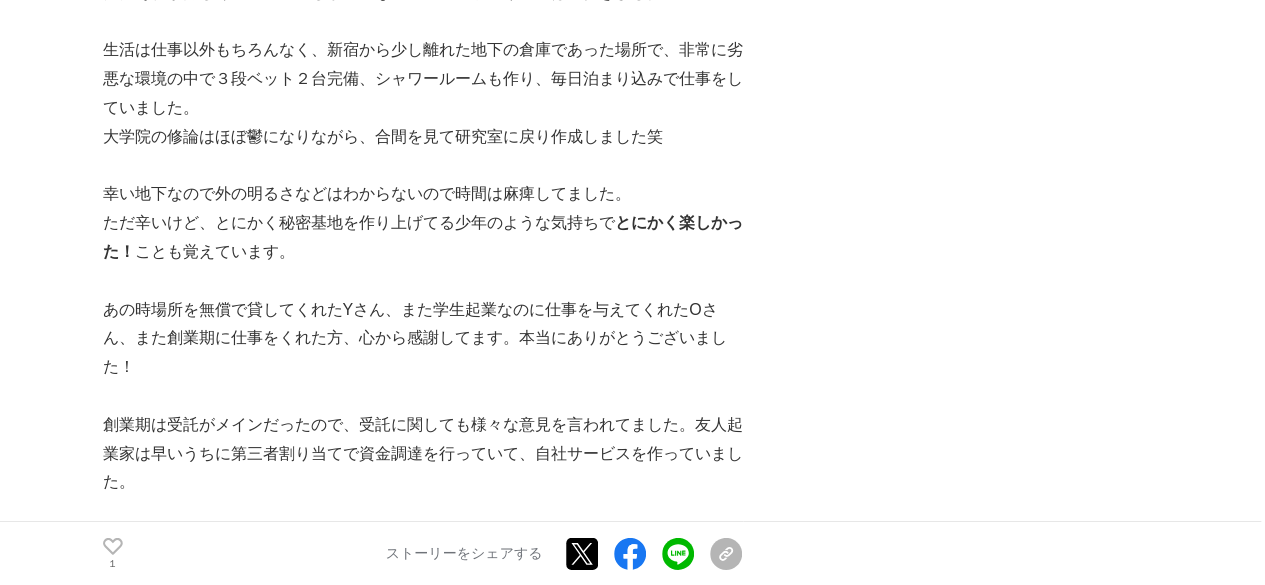 click on "あの時場所を無償で貸してくれたYさん、また学生起業なのに仕事を与えてくれたOさん、また創業期に仕事をくれた方、心から感謝してます。本当にありがとうございました！" at bounding box center [423, 339] 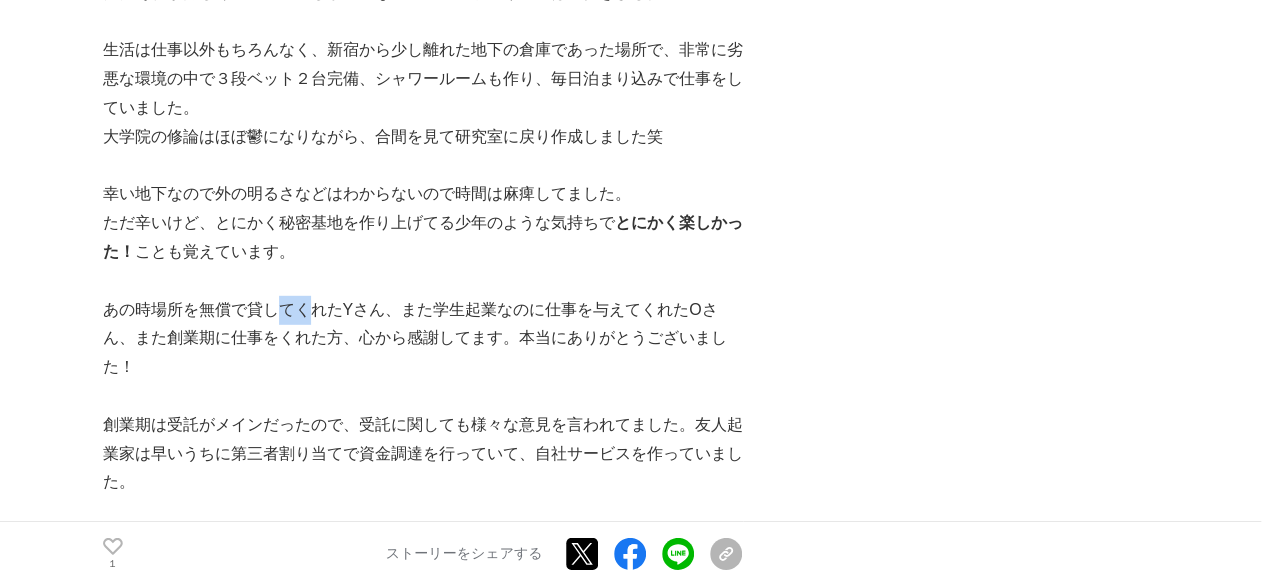 click on "あの時場所を無償で貸してくれたYさん、また学生起業なのに仕事を与えてくれたOさん、また創業期に仕事をくれた方、心から感謝してます。本当にありがとうございました！" at bounding box center (423, 339) 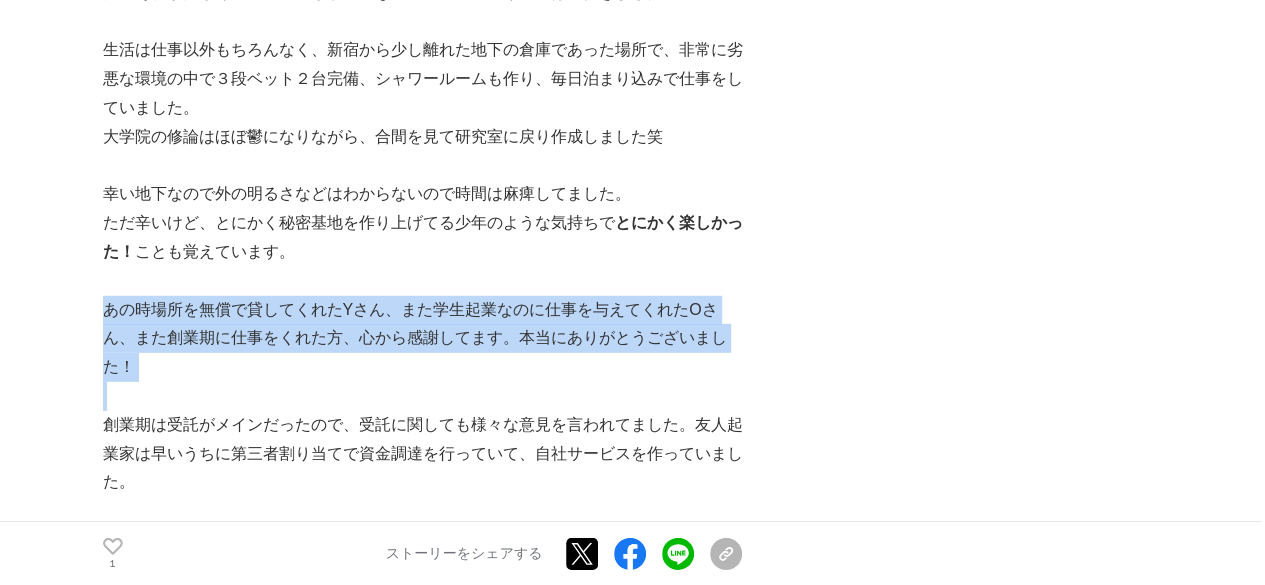 click on "あの時場所を無償で貸してくれたYさん、また学生起業なのに仕事を与えてくれたOさん、また創業期に仕事をくれた方、心から感謝してます。本当にありがとうございました！" at bounding box center (423, 339) 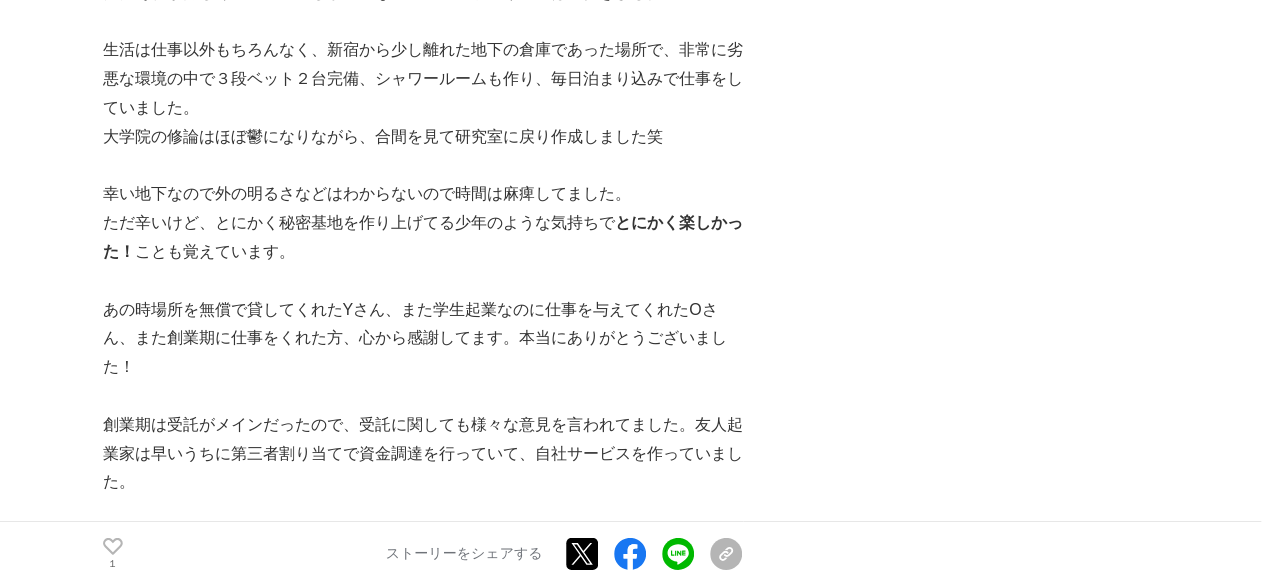 scroll, scrollTop: 2900, scrollLeft: 0, axis: vertical 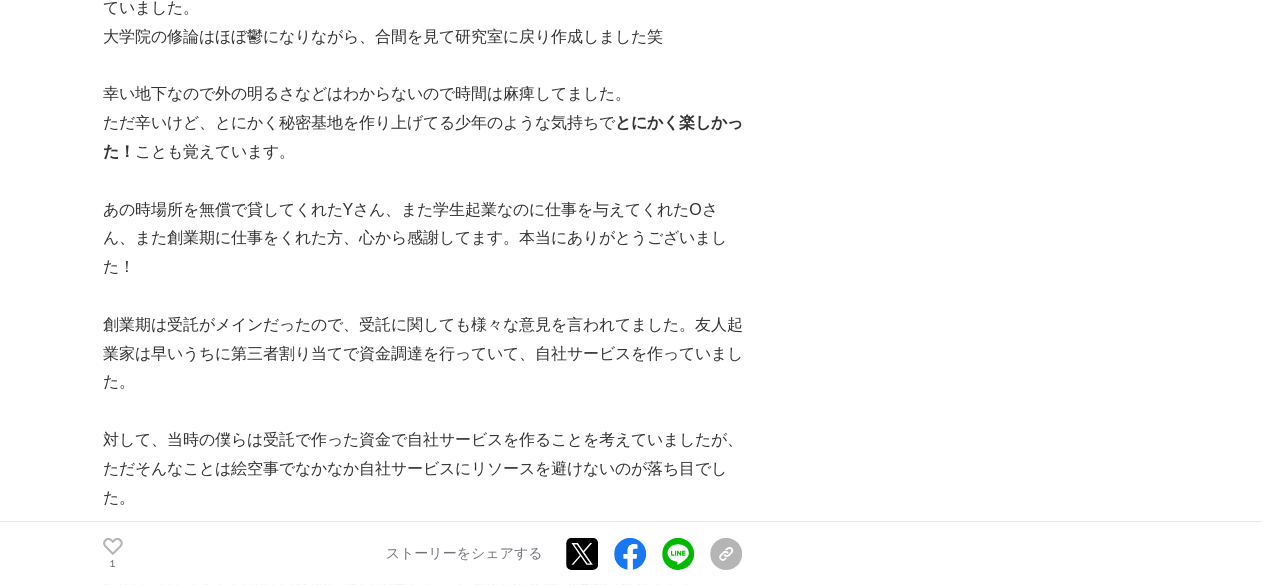 click on "あの時場所を無償で貸してくれたYさん、また学生起業なのに仕事を与えてくれたOさん、また創業期に仕事をくれた方、心から感謝してます。本当にありがとうございました！" at bounding box center (423, 239) 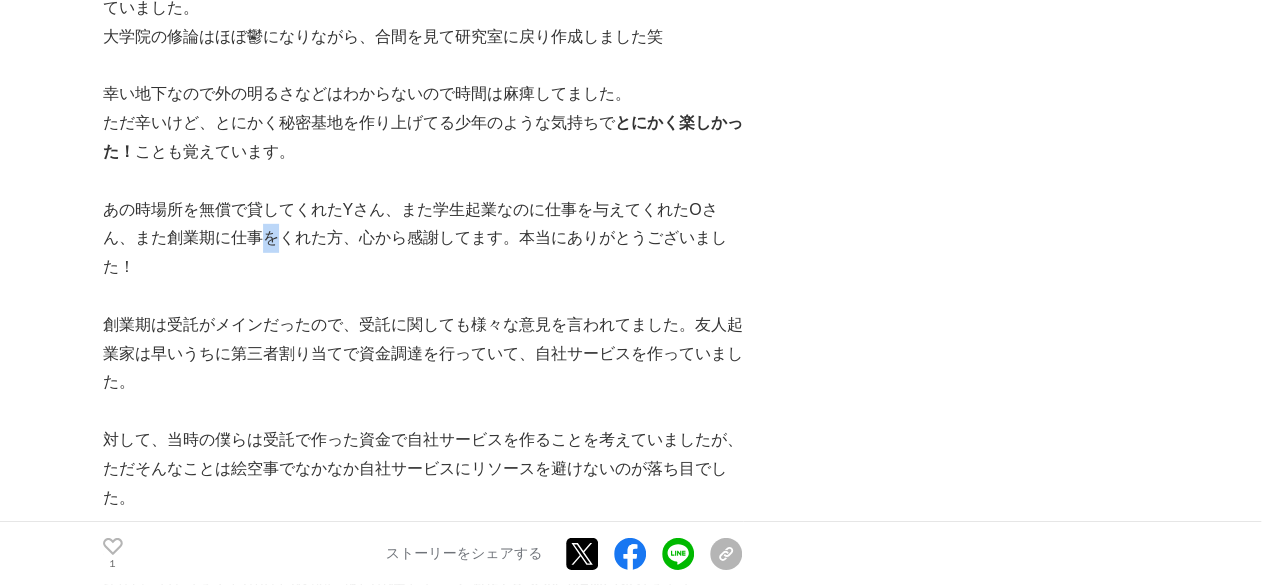 click on "あの時場所を無償で貸してくれたYさん、また学生起業なのに仕事を与えてくれたOさん、また創業期に仕事をくれた方、心から感謝してます。本当にありがとうございました！" at bounding box center (423, 239) 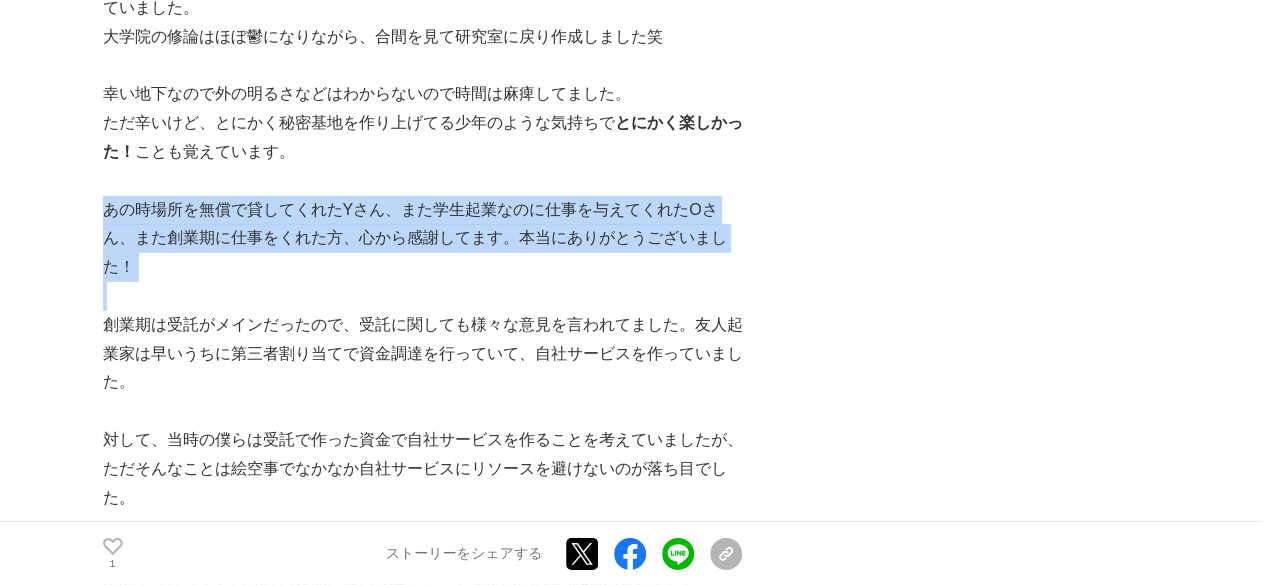 click on "あの時場所を無償で貸してくれたYさん、また学生起業なのに仕事を与えてくれたOさん、また創業期に仕事をくれた方、心から感謝してます。本当にありがとうございました！" at bounding box center (423, 239) 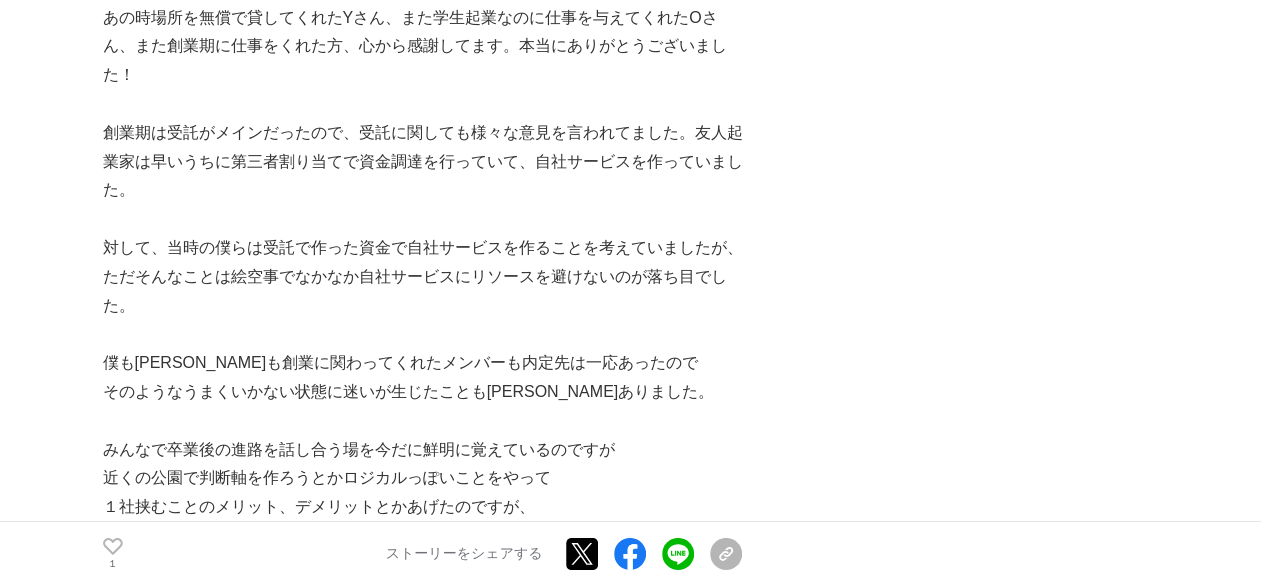 scroll, scrollTop: 3100, scrollLeft: 0, axis: vertical 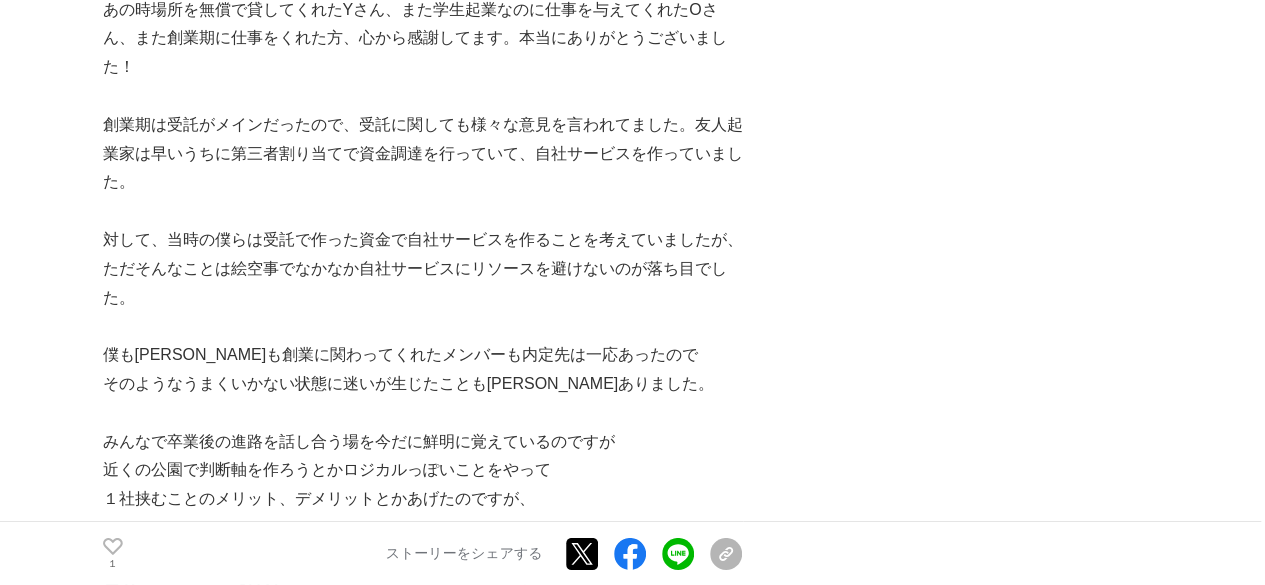 click on "創業期は受託がメインだったので、受託に関しても様々な意見を言われてました。友人起業家は早いうちに第三者割り当てで資金調達を行っていて、自社サービスを作っていました。" at bounding box center [423, 154] 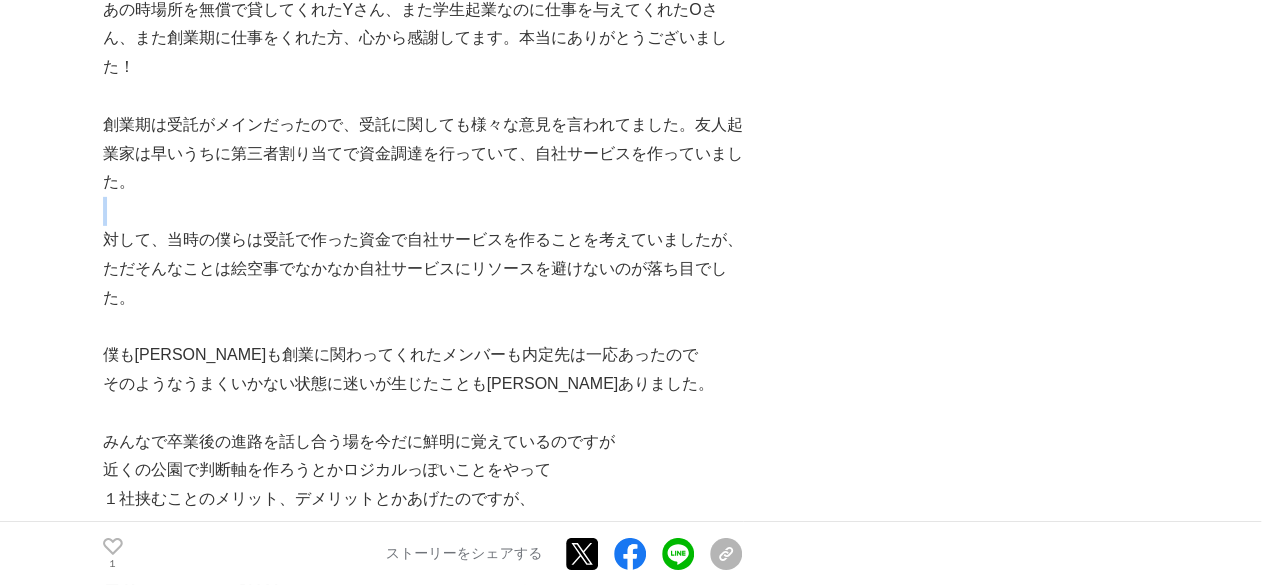 click on "創業期は受託がメインだったので、受託に関しても様々な意見を言われてました。友人起業家は早いうちに第三者割り当てで資金調達を行っていて、自社サービスを作っていました。" at bounding box center (423, 154) 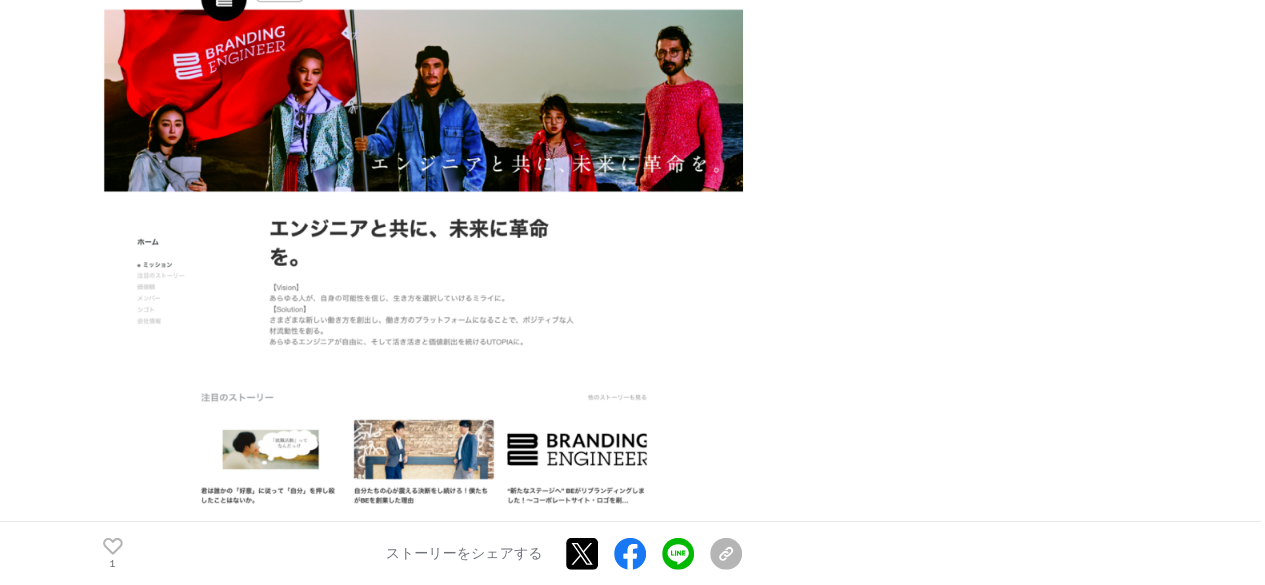 scroll, scrollTop: 6500, scrollLeft: 0, axis: vertical 